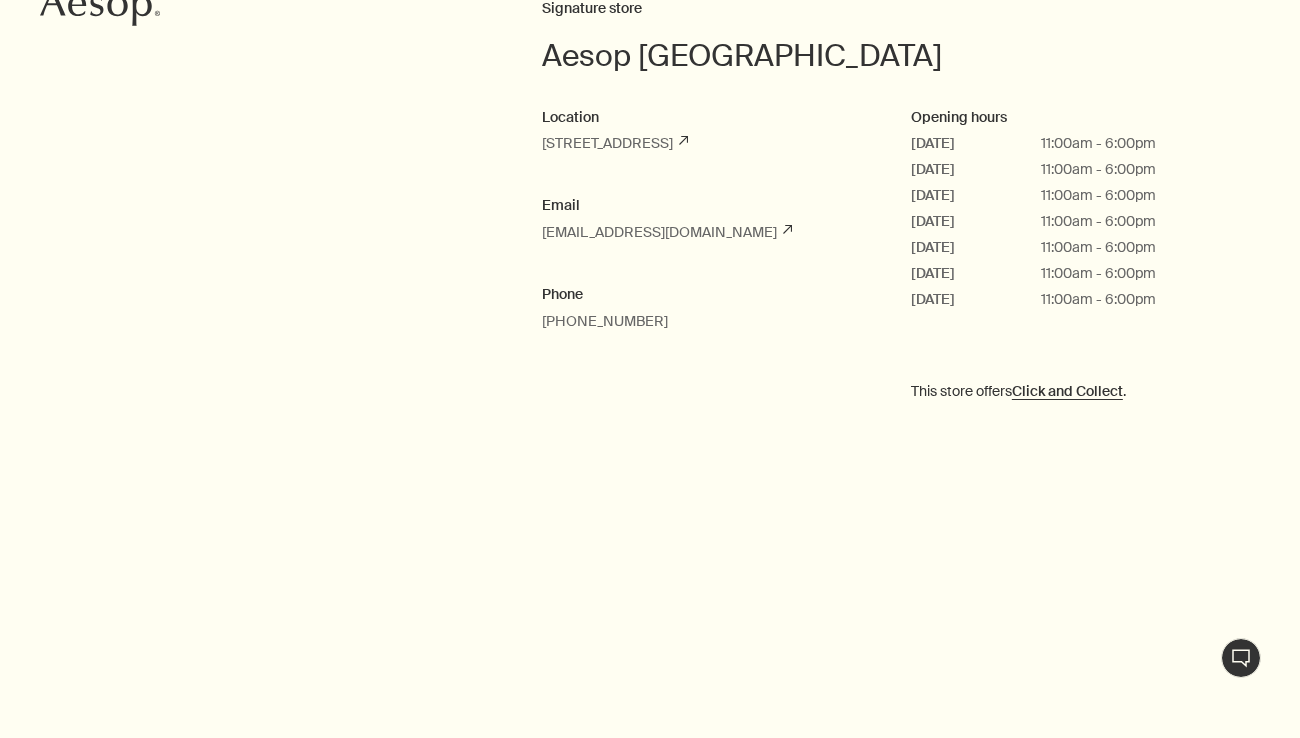 scroll, scrollTop: 0, scrollLeft: 0, axis: both 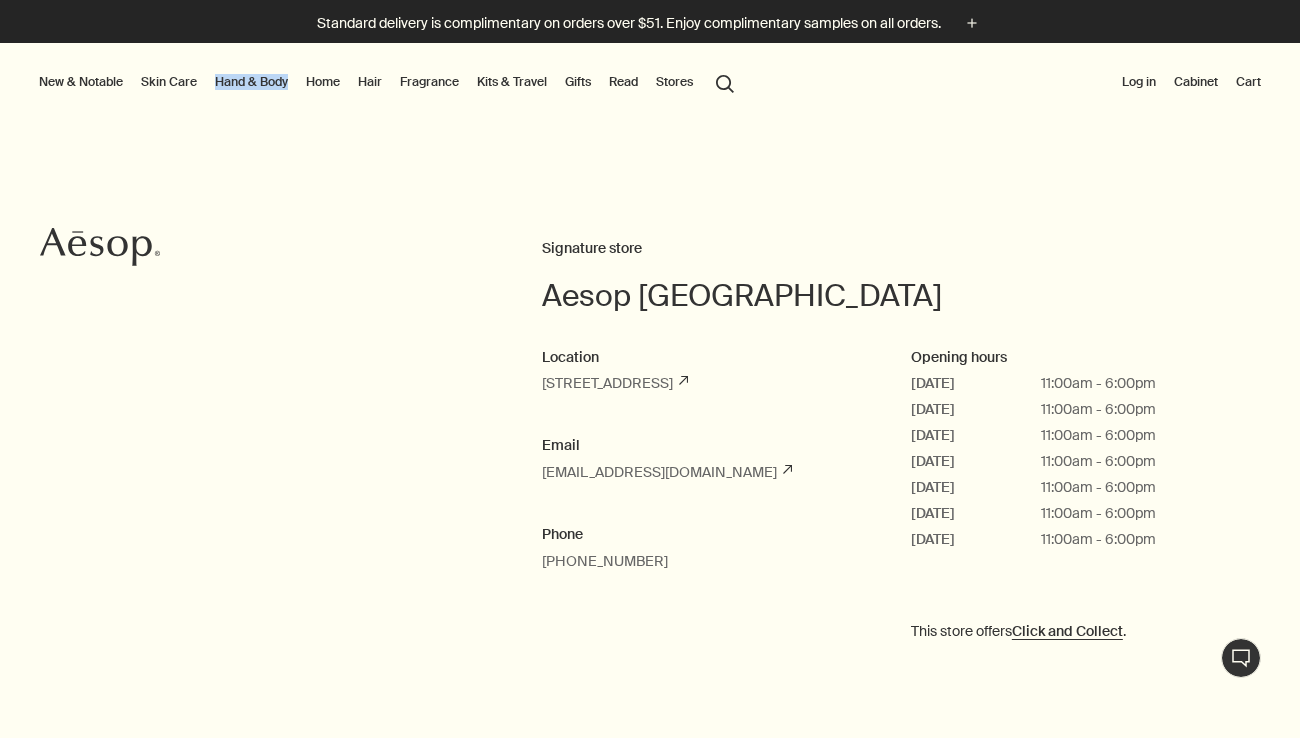 click on "Fragrance" at bounding box center [429, 82] 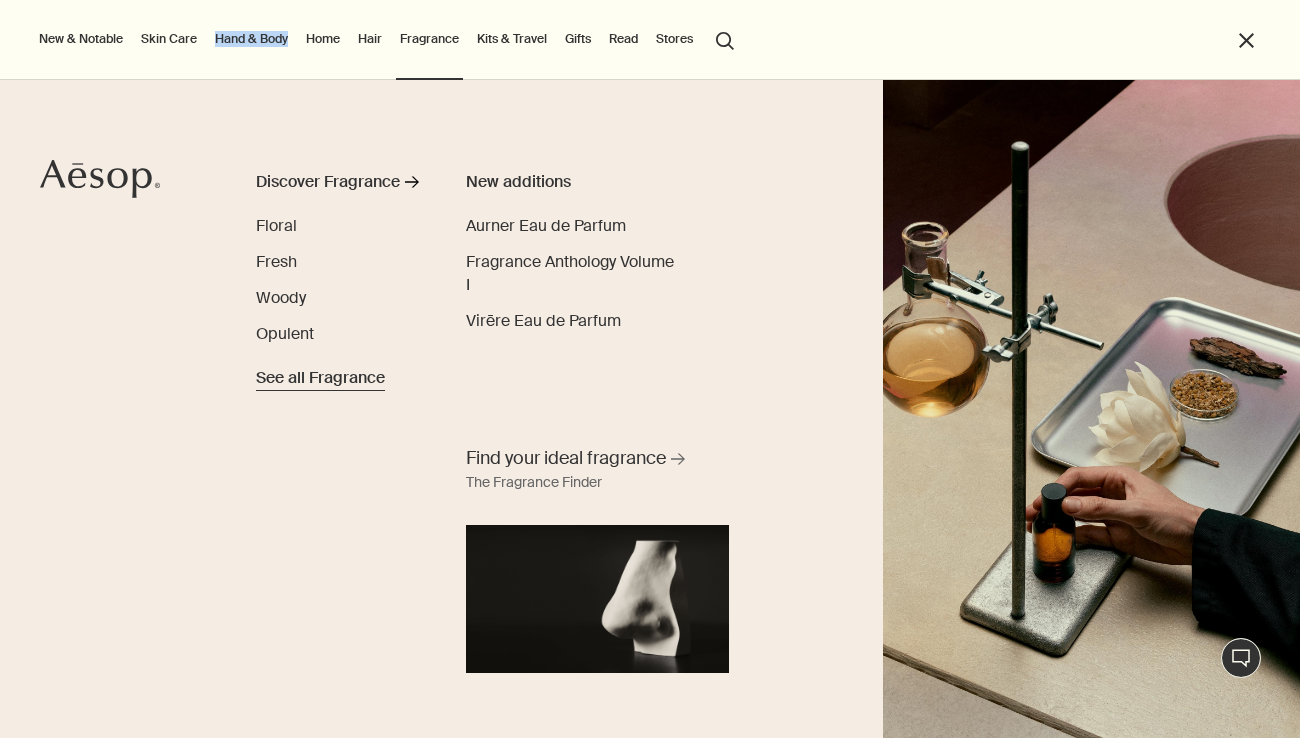 click on "See all Fragrance" at bounding box center [320, 378] 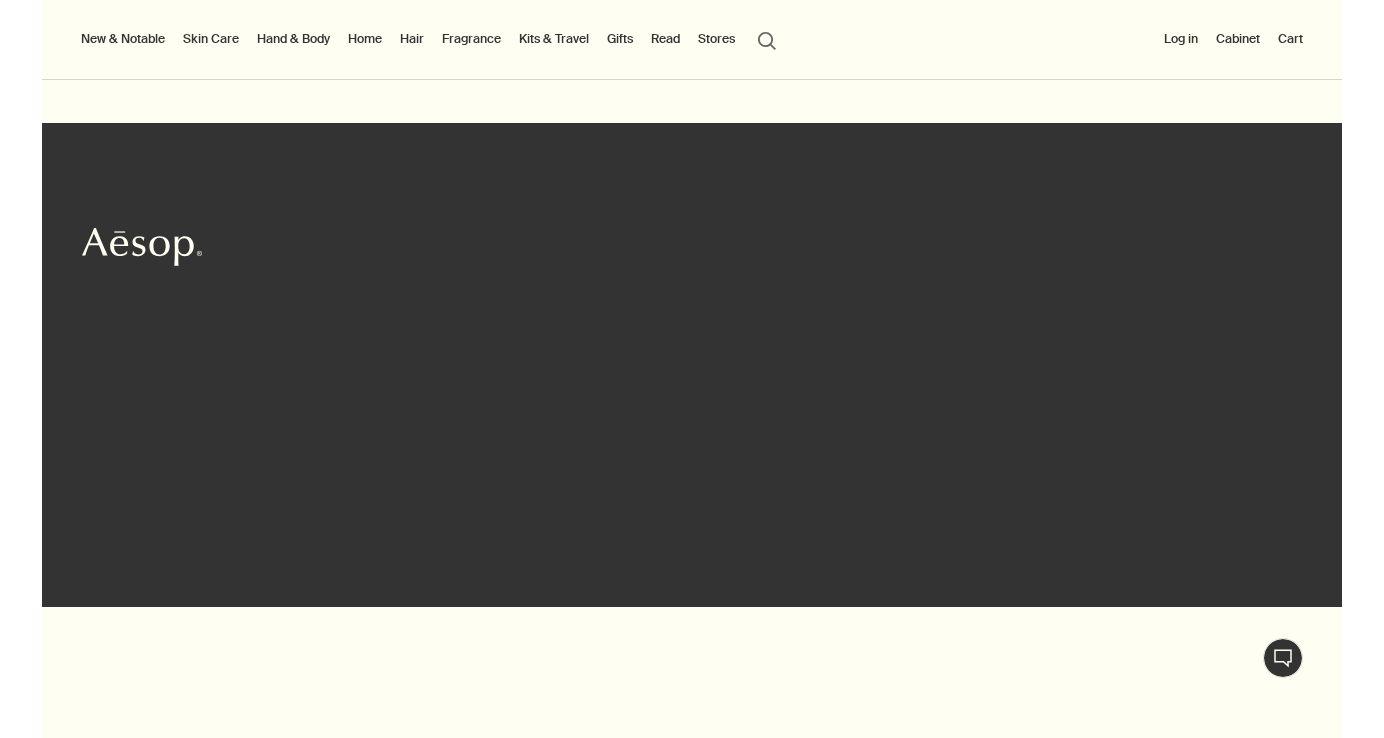 scroll, scrollTop: 0, scrollLeft: 0, axis: both 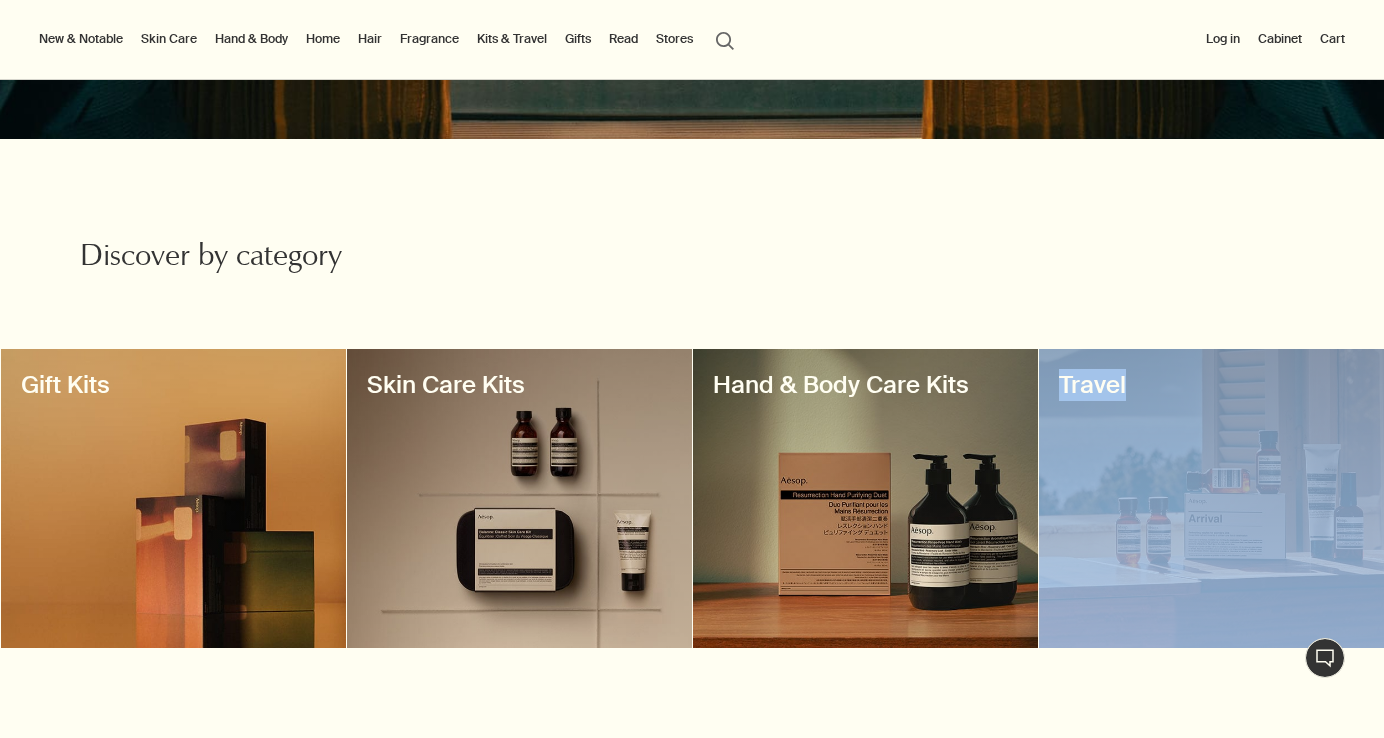 click at bounding box center (173, 498) 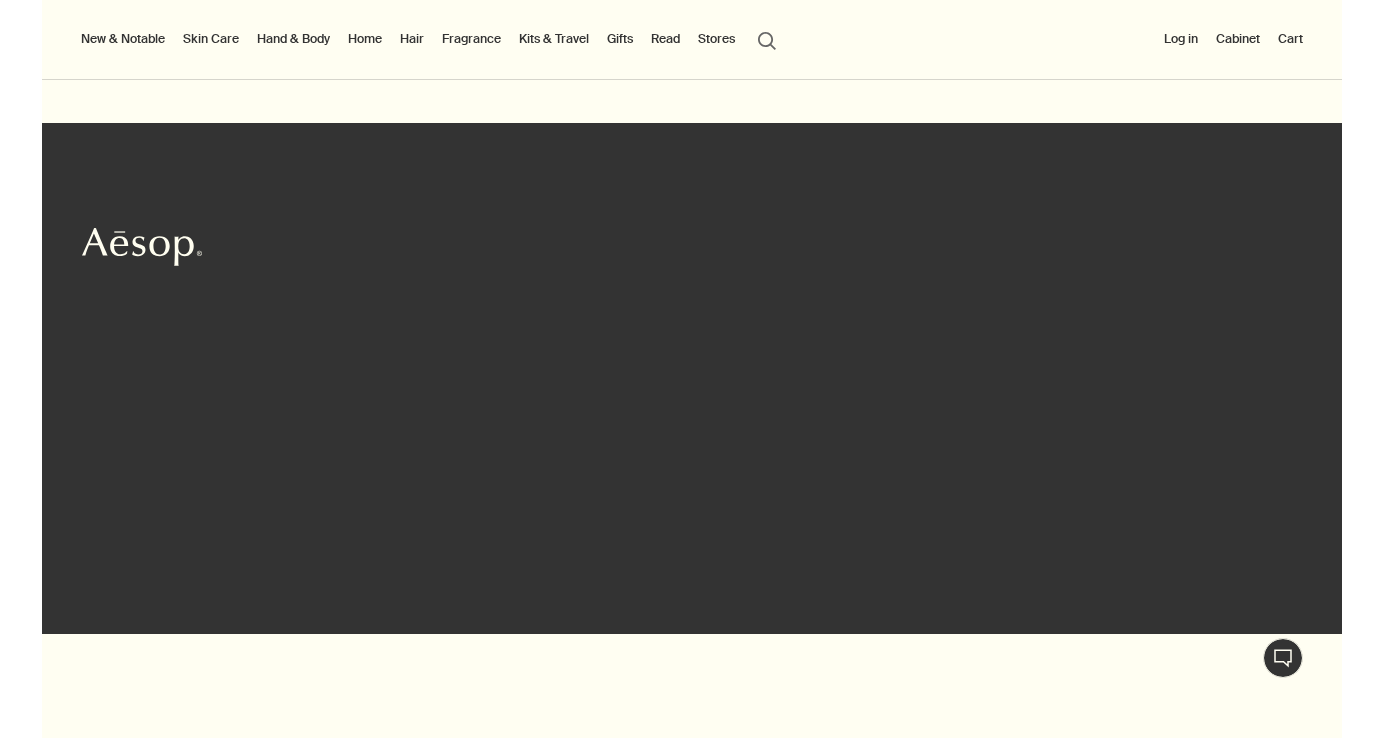 scroll, scrollTop: 0, scrollLeft: 0, axis: both 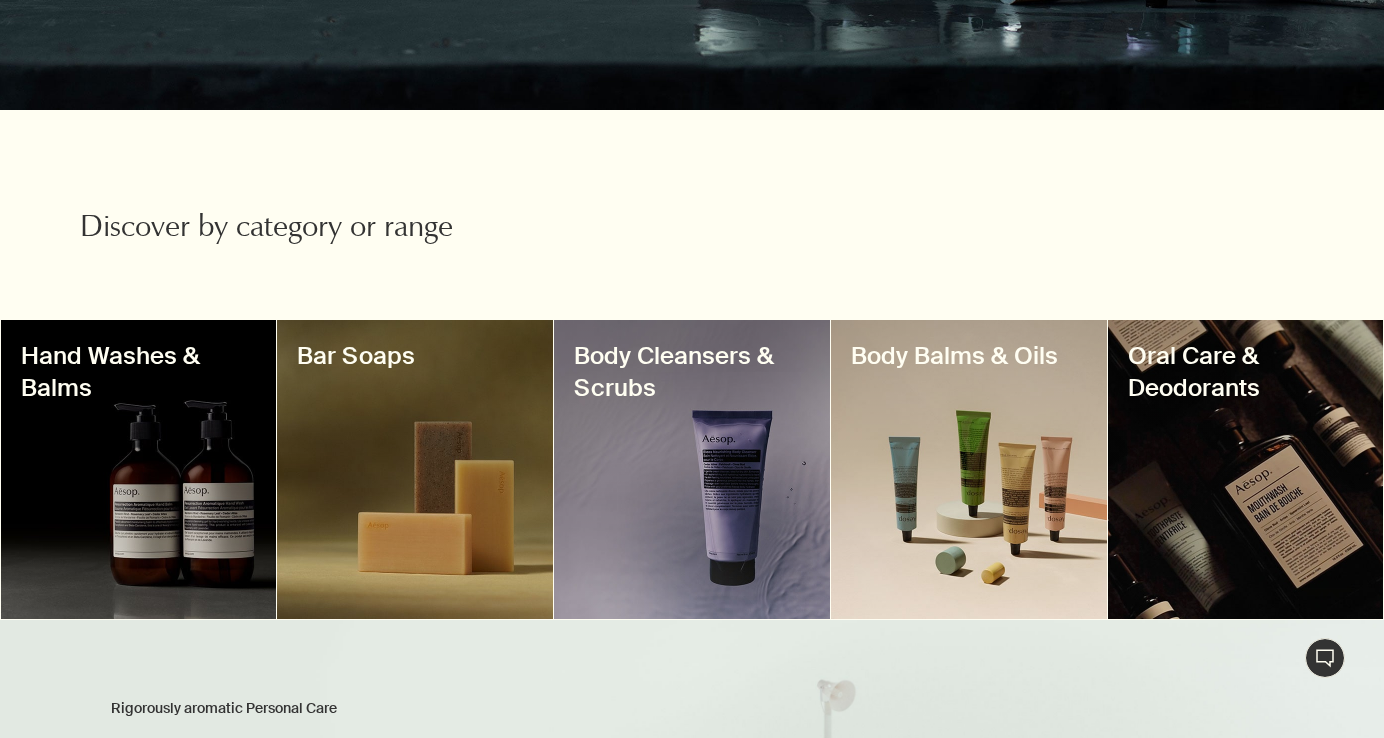 click on "Hand Washes & Balms" at bounding box center (139, 372) 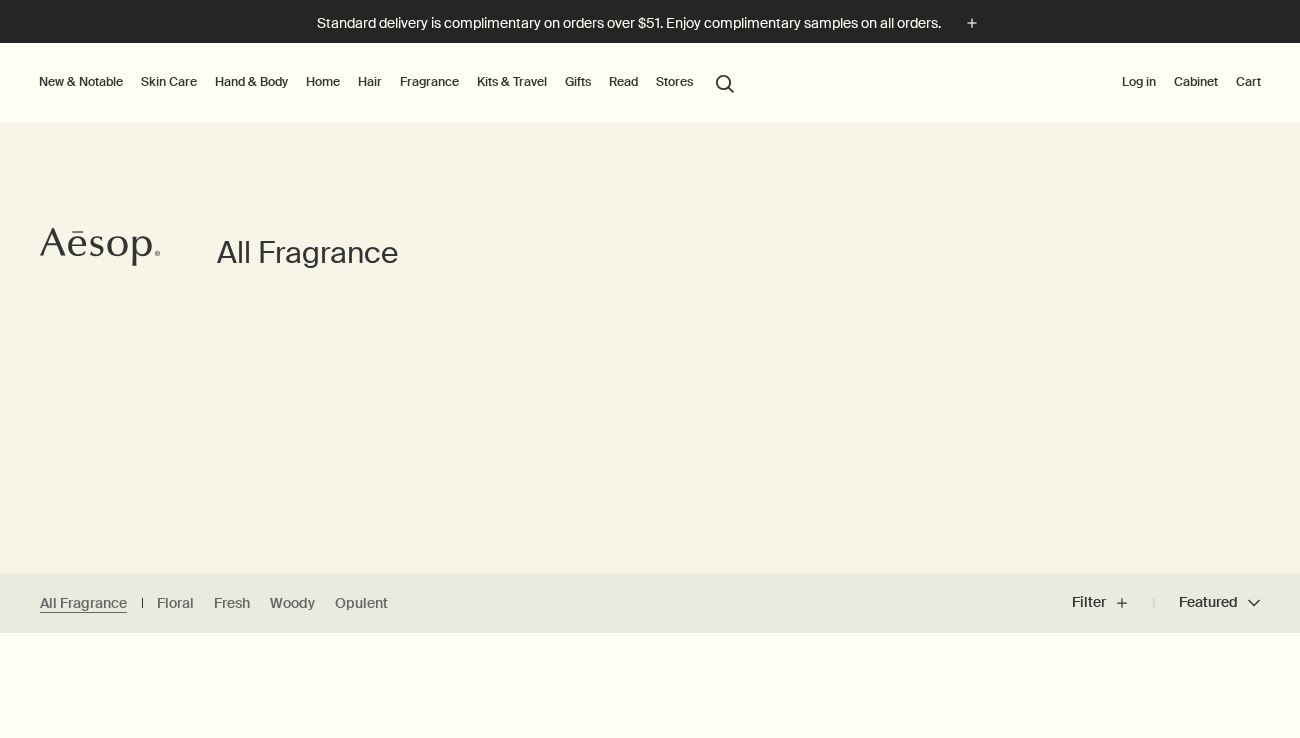 scroll, scrollTop: 0, scrollLeft: 0, axis: both 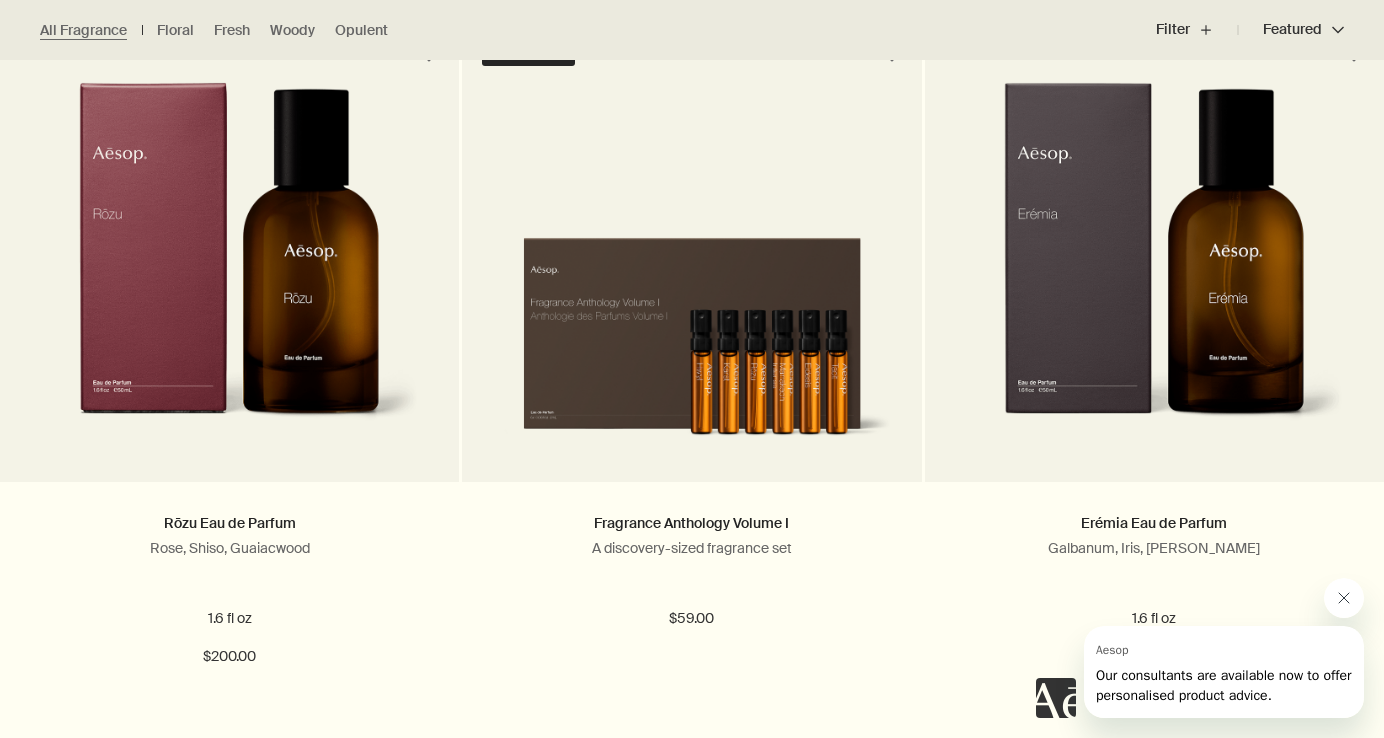 click 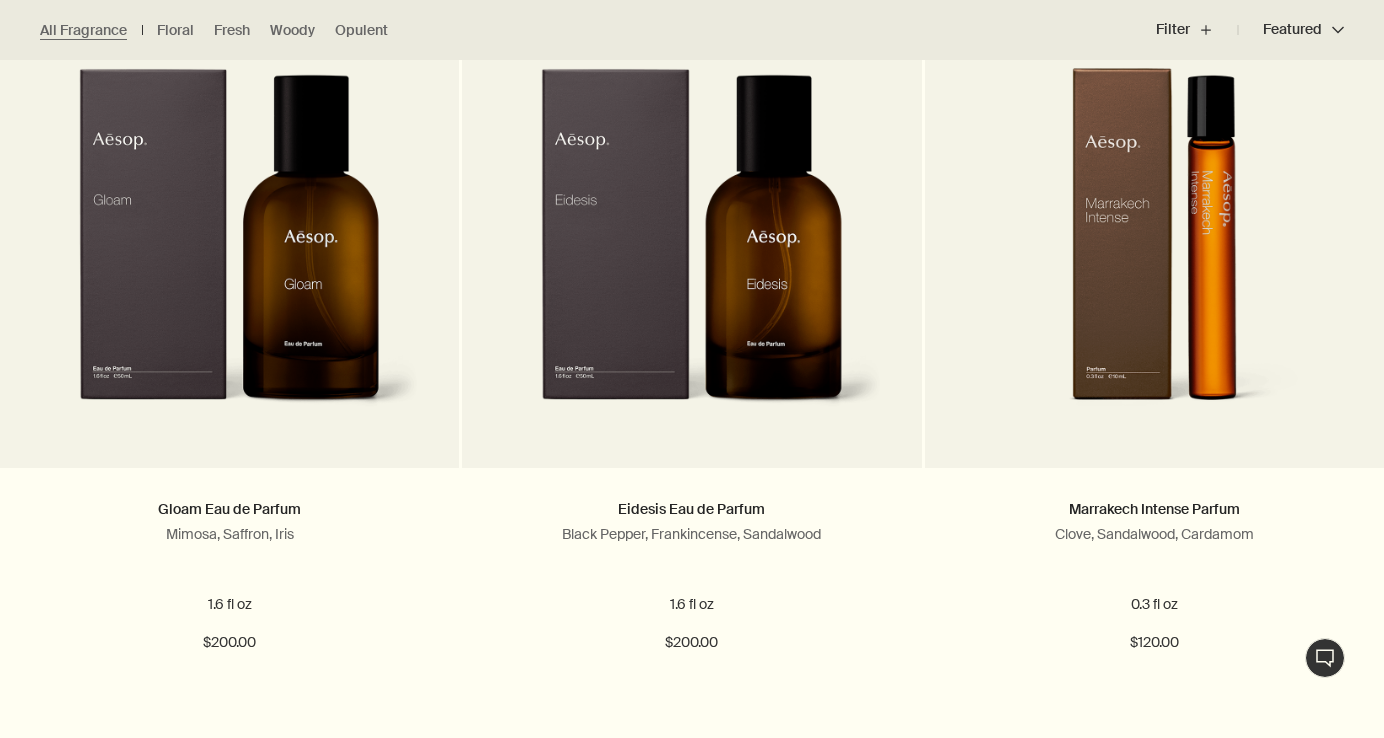 scroll, scrollTop: 3598, scrollLeft: 0, axis: vertical 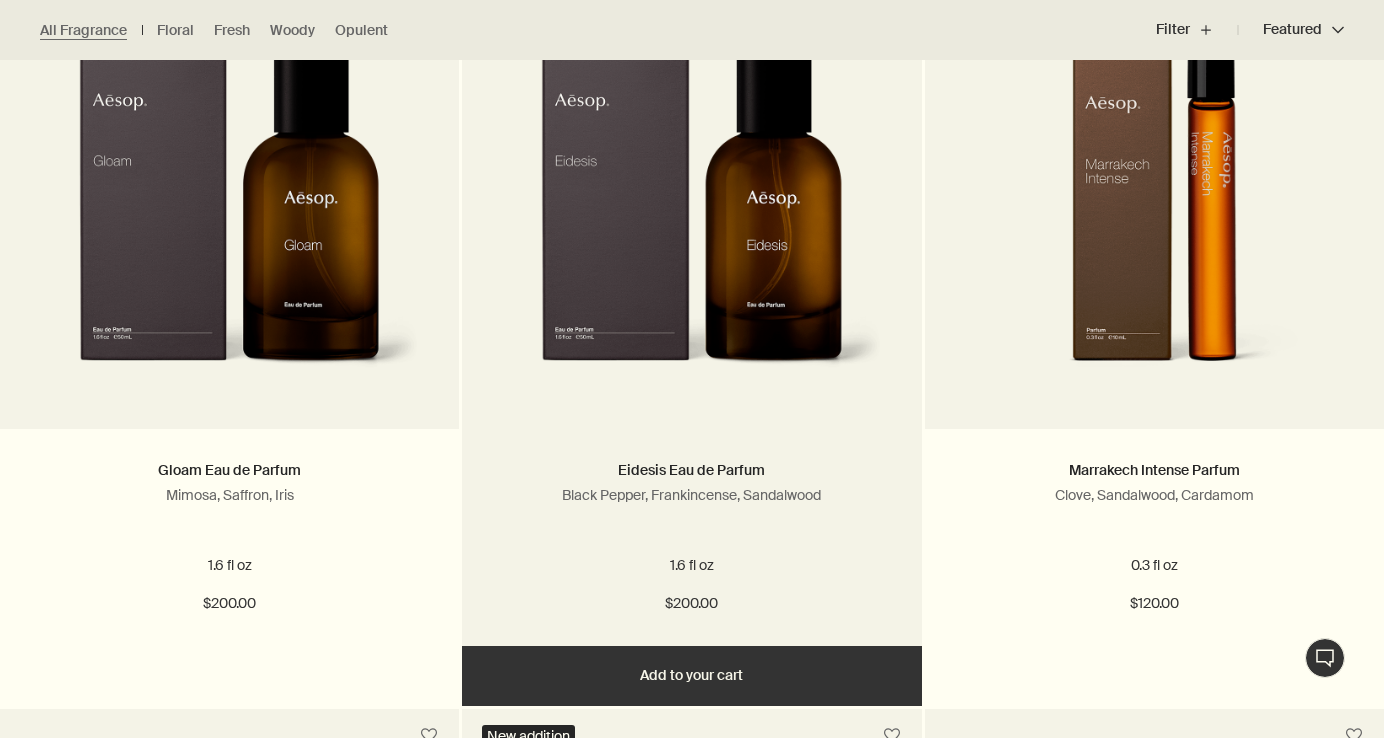 click at bounding box center (691, 214) 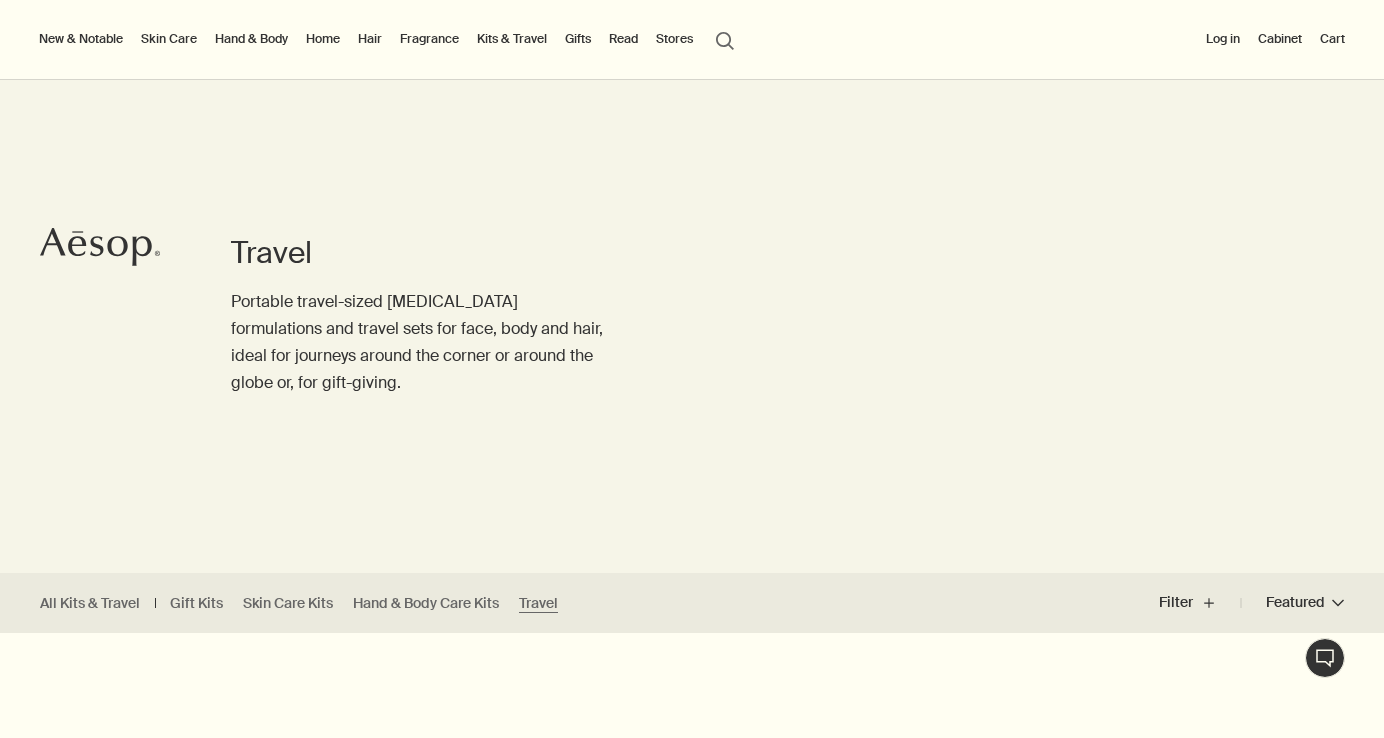 scroll, scrollTop: 0, scrollLeft: 0, axis: both 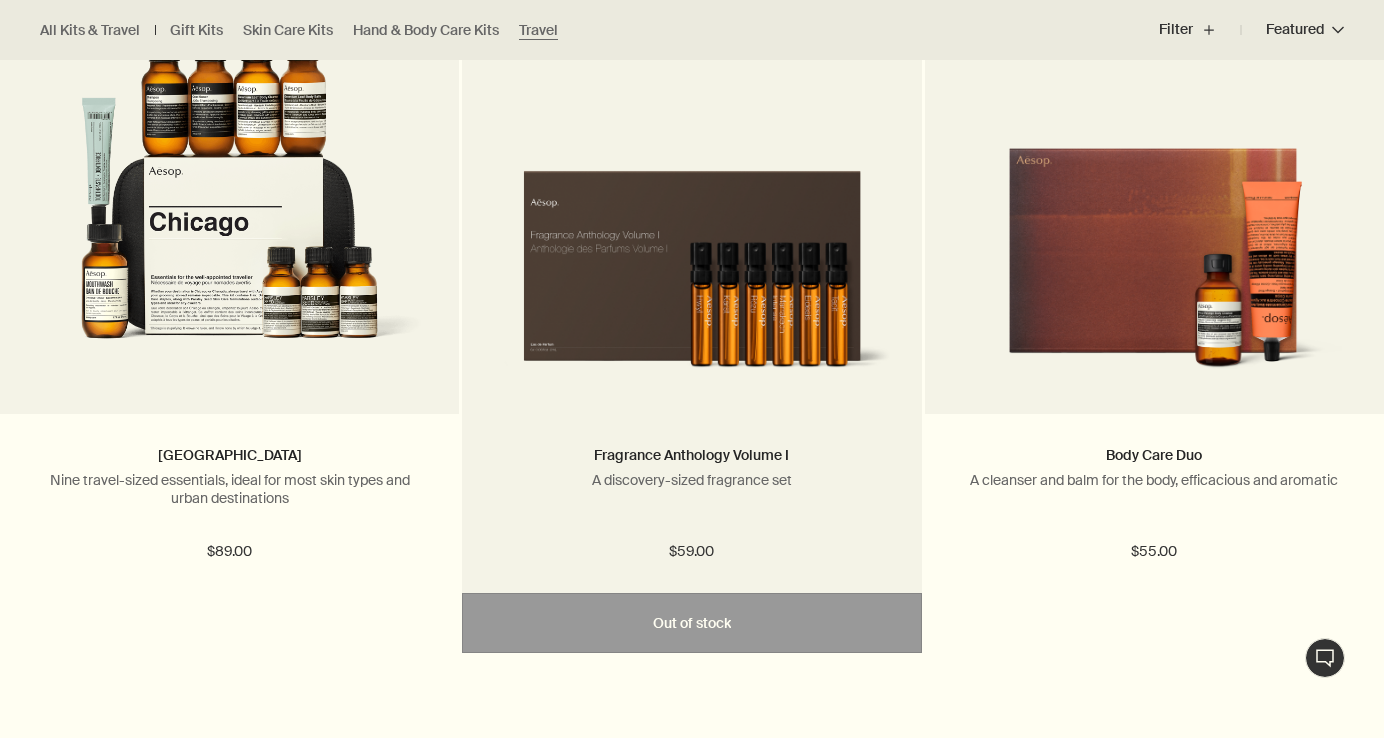 click at bounding box center (691, 263) 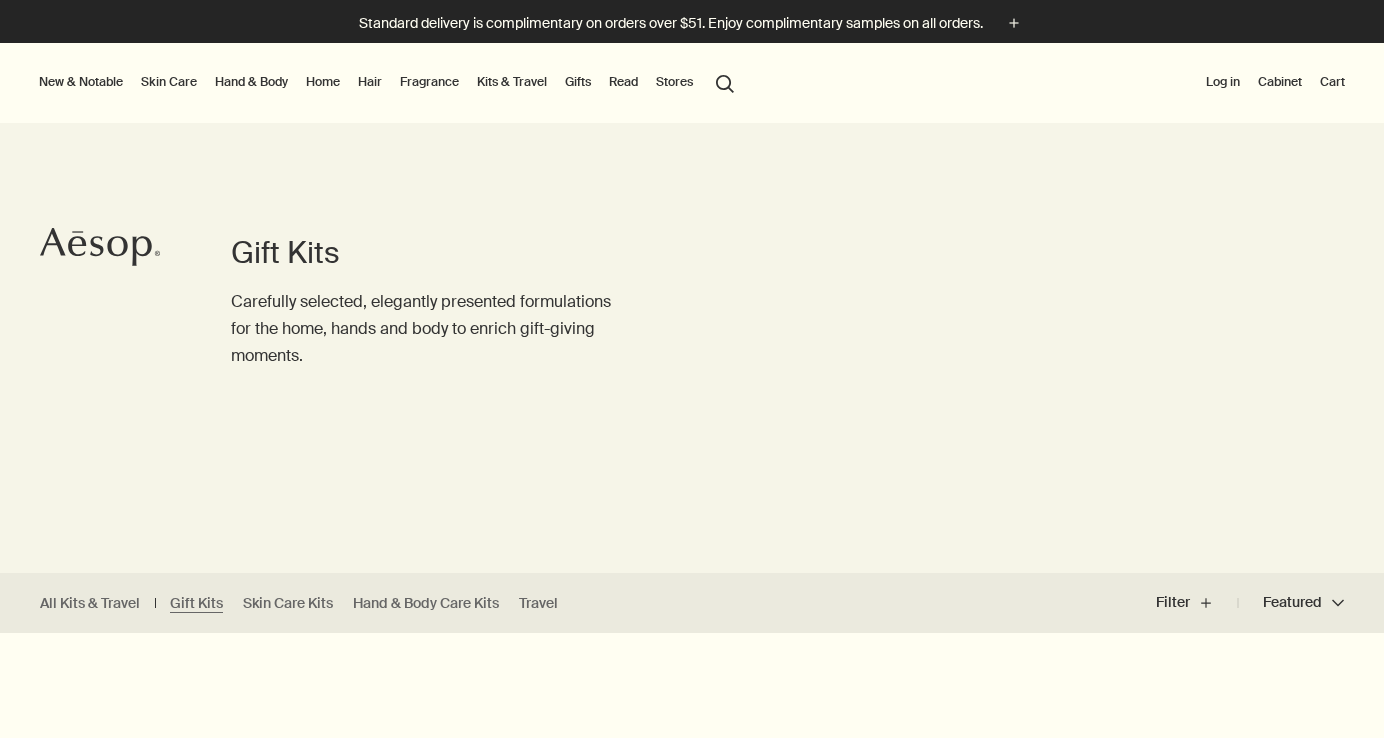 scroll, scrollTop: 0, scrollLeft: 0, axis: both 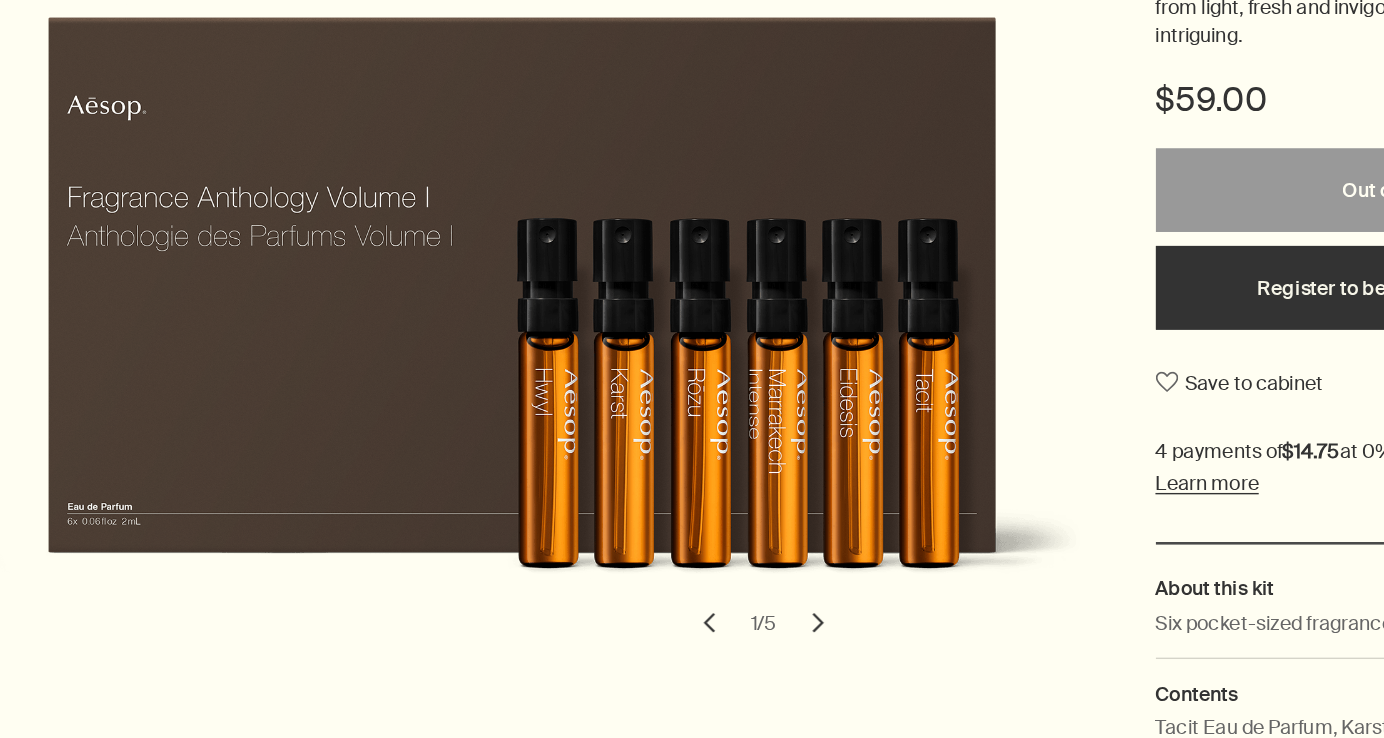 click on "chevron" at bounding box center (731, 548) 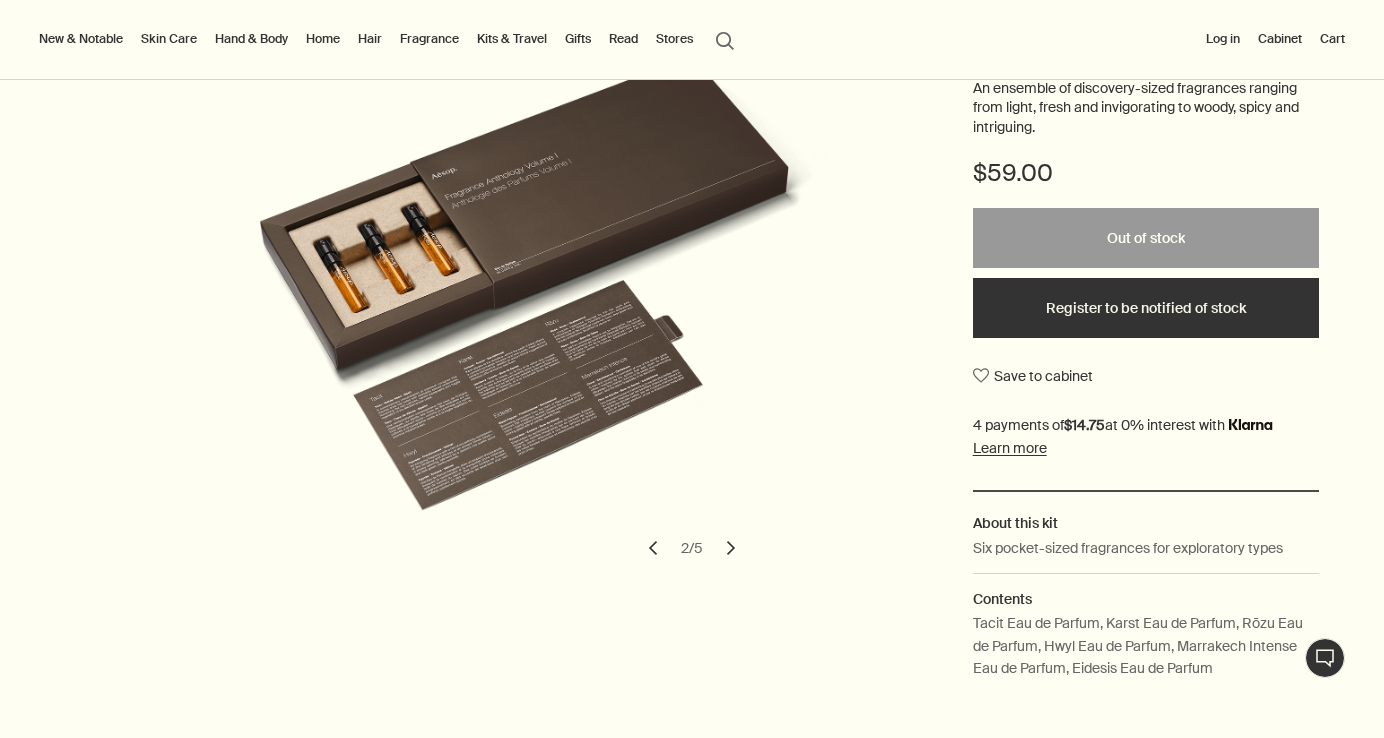 click on "chevron" at bounding box center (731, 548) 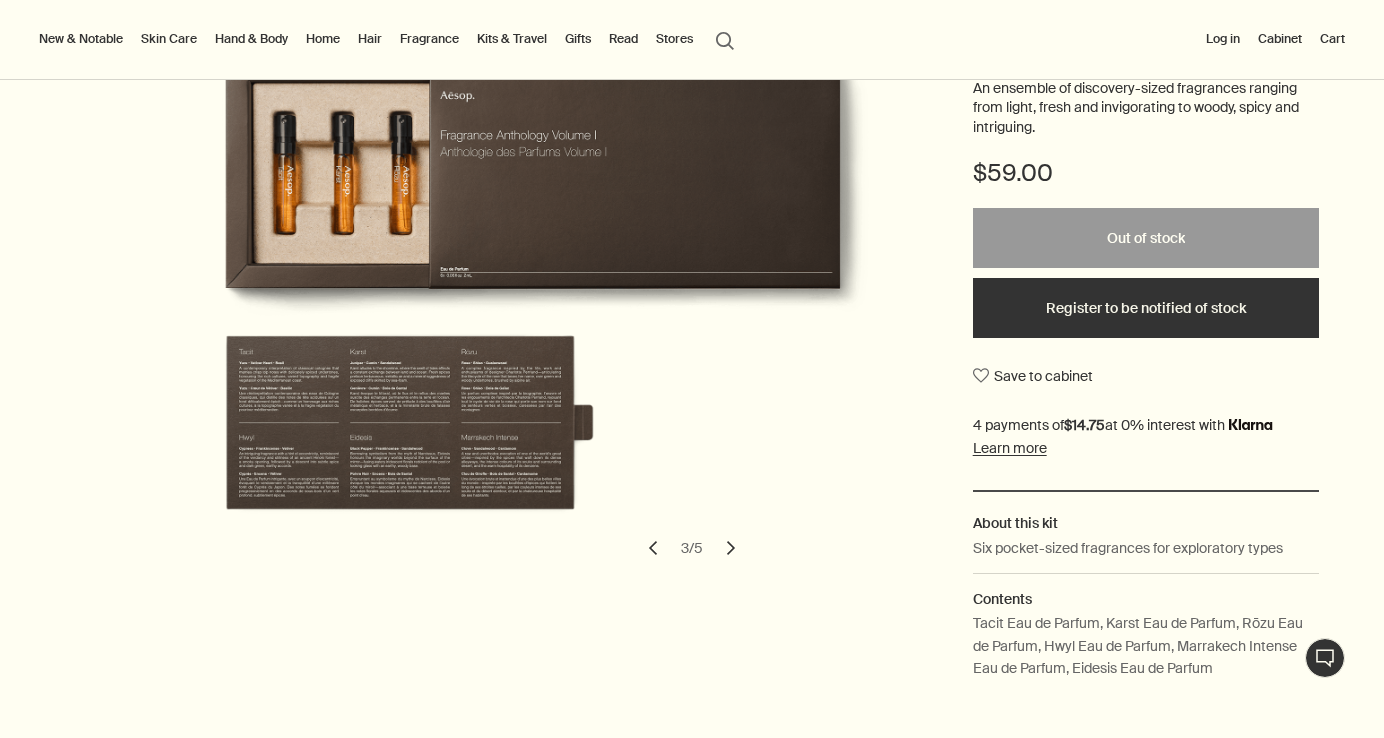 click on "chevron" at bounding box center [731, 548] 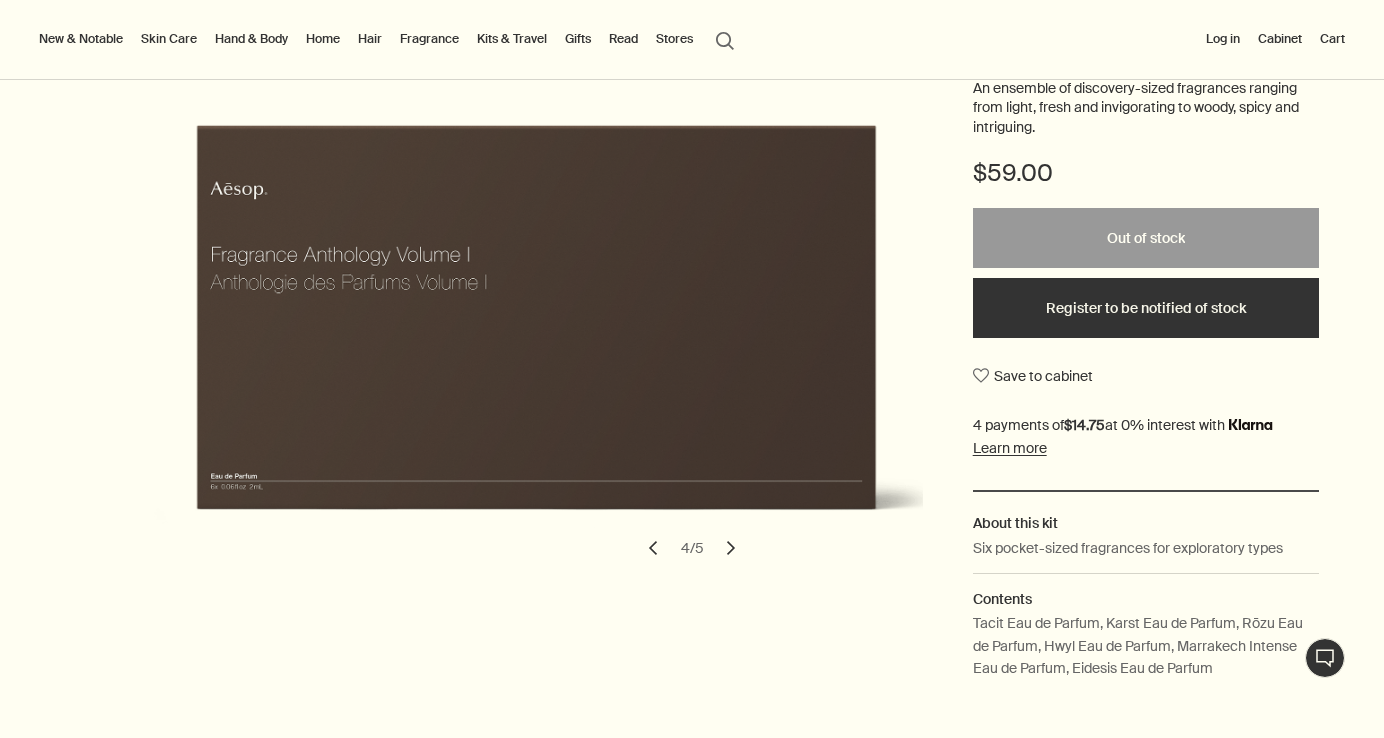 click on "chevron" at bounding box center [731, 548] 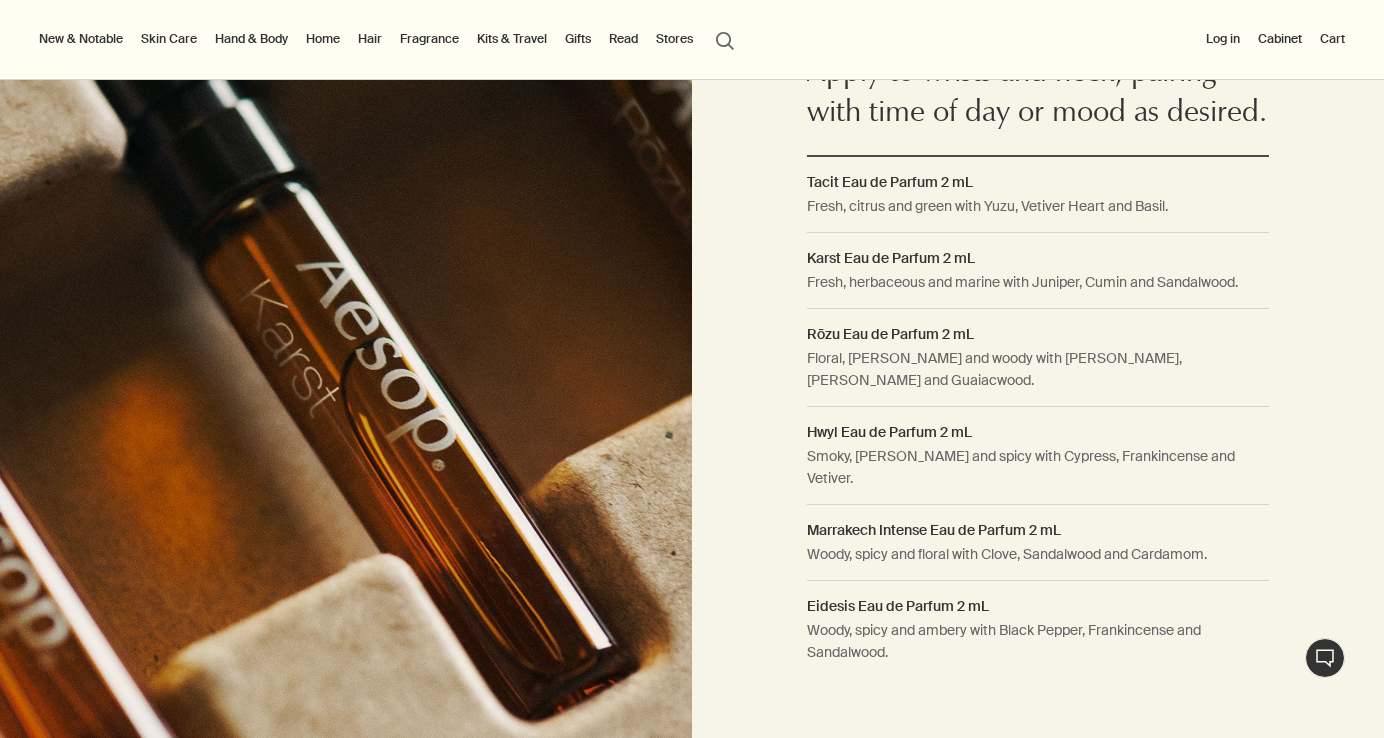 scroll, scrollTop: 1256, scrollLeft: 0, axis: vertical 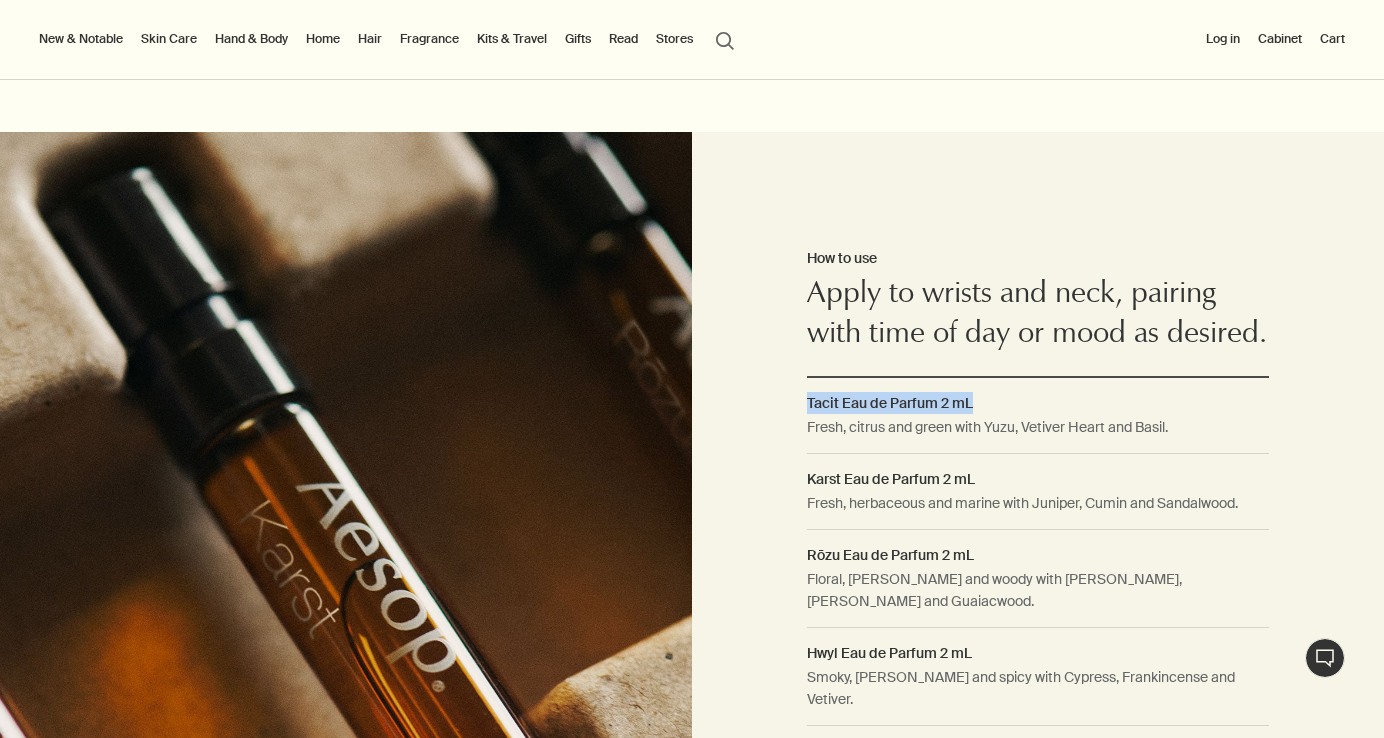 drag, startPoint x: 976, startPoint y: 443, endPoint x: 810, endPoint y: 416, distance: 168.18144 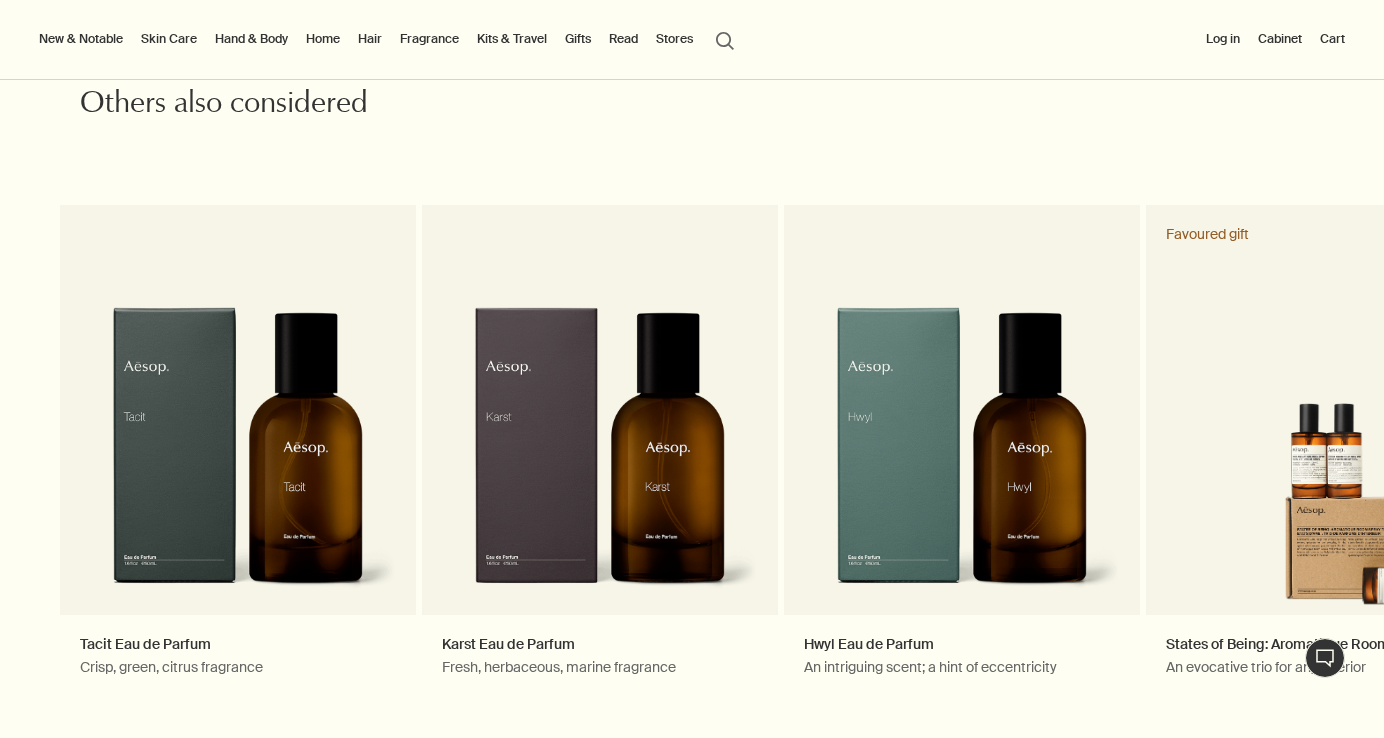 scroll, scrollTop: 3027, scrollLeft: 0, axis: vertical 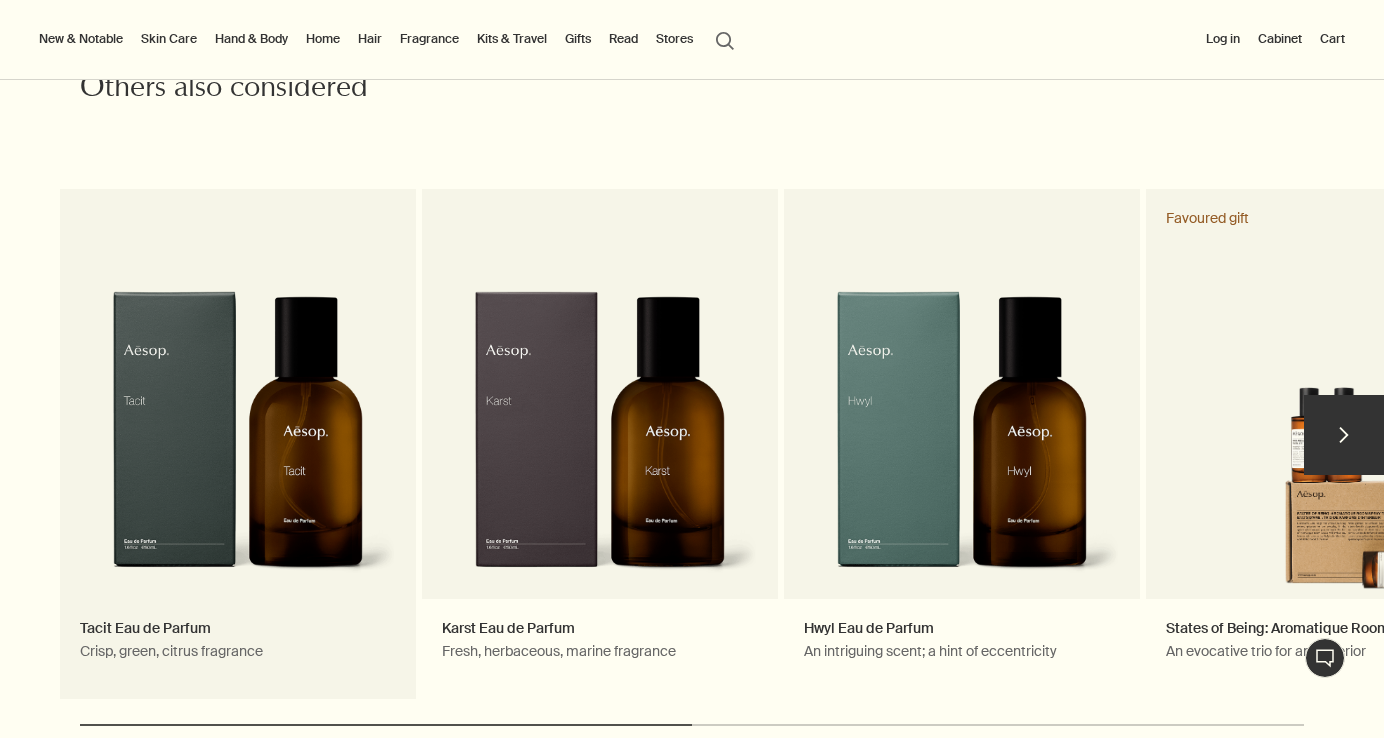 click on "Tacit Eau de Parfum Crisp, green, citrus fragrance" at bounding box center (238, 444) 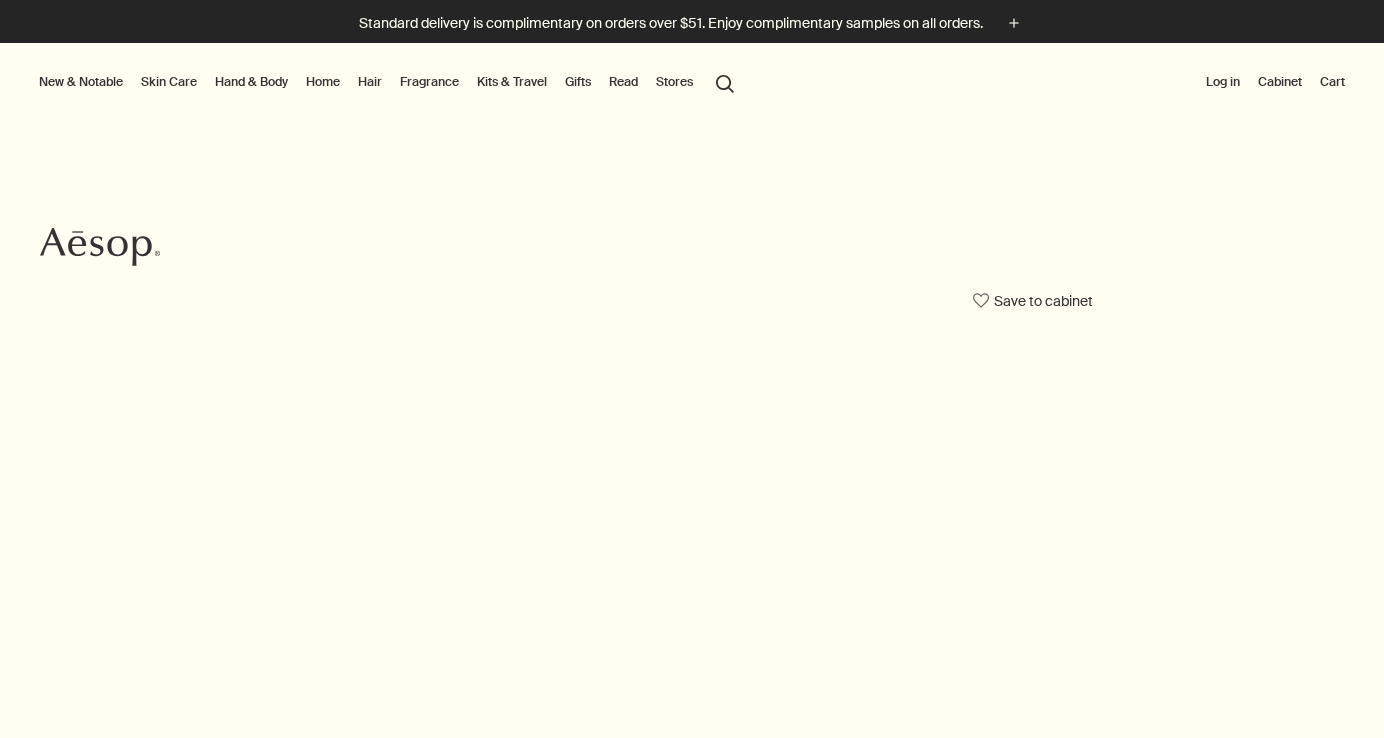 scroll, scrollTop: 0, scrollLeft: 0, axis: both 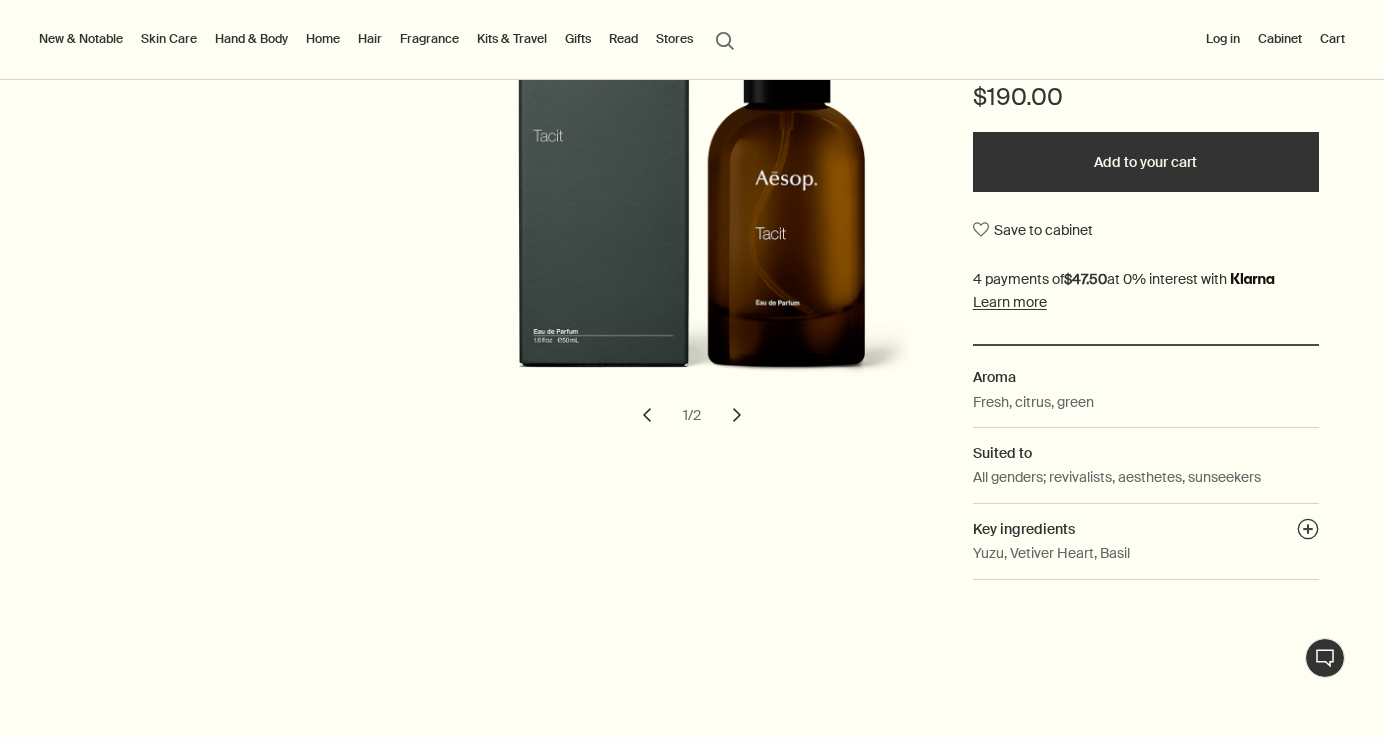 click on "chevron" at bounding box center [737, 415] 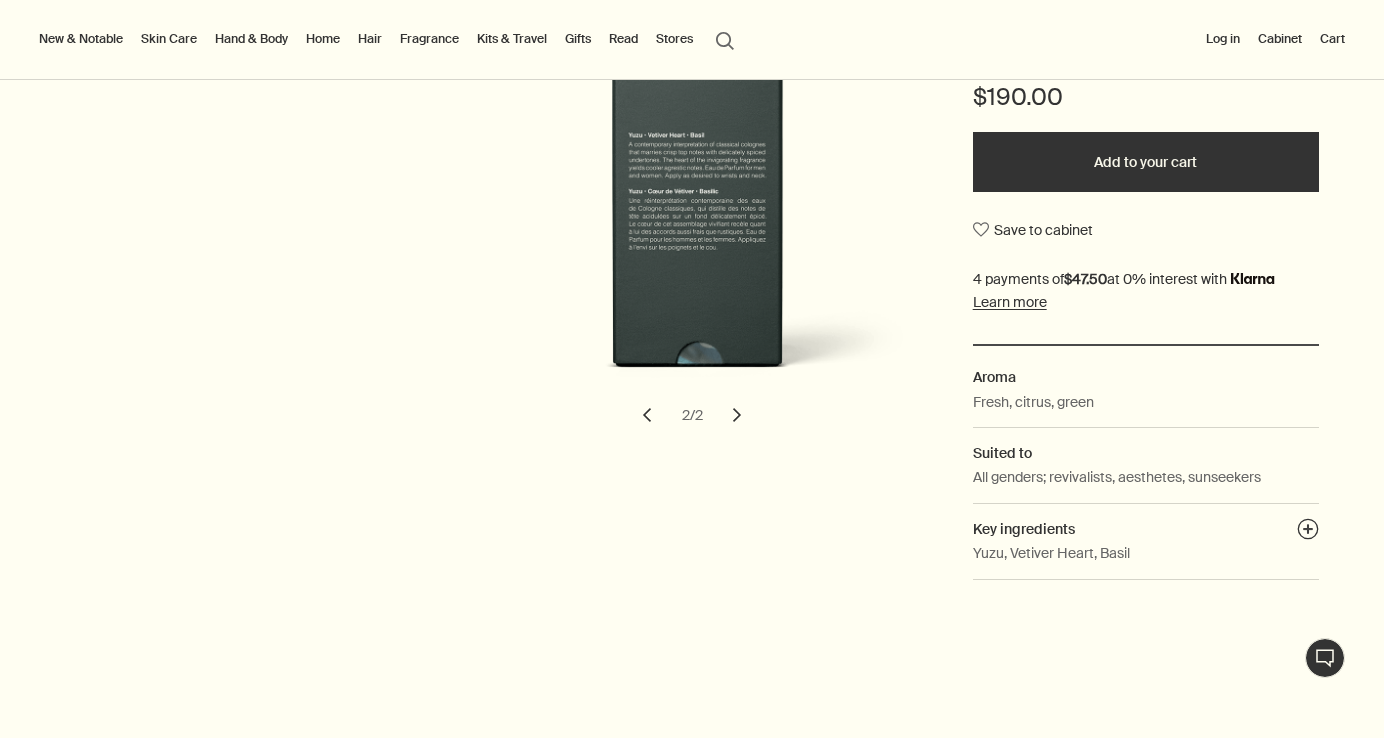 click on "chevron" at bounding box center [737, 415] 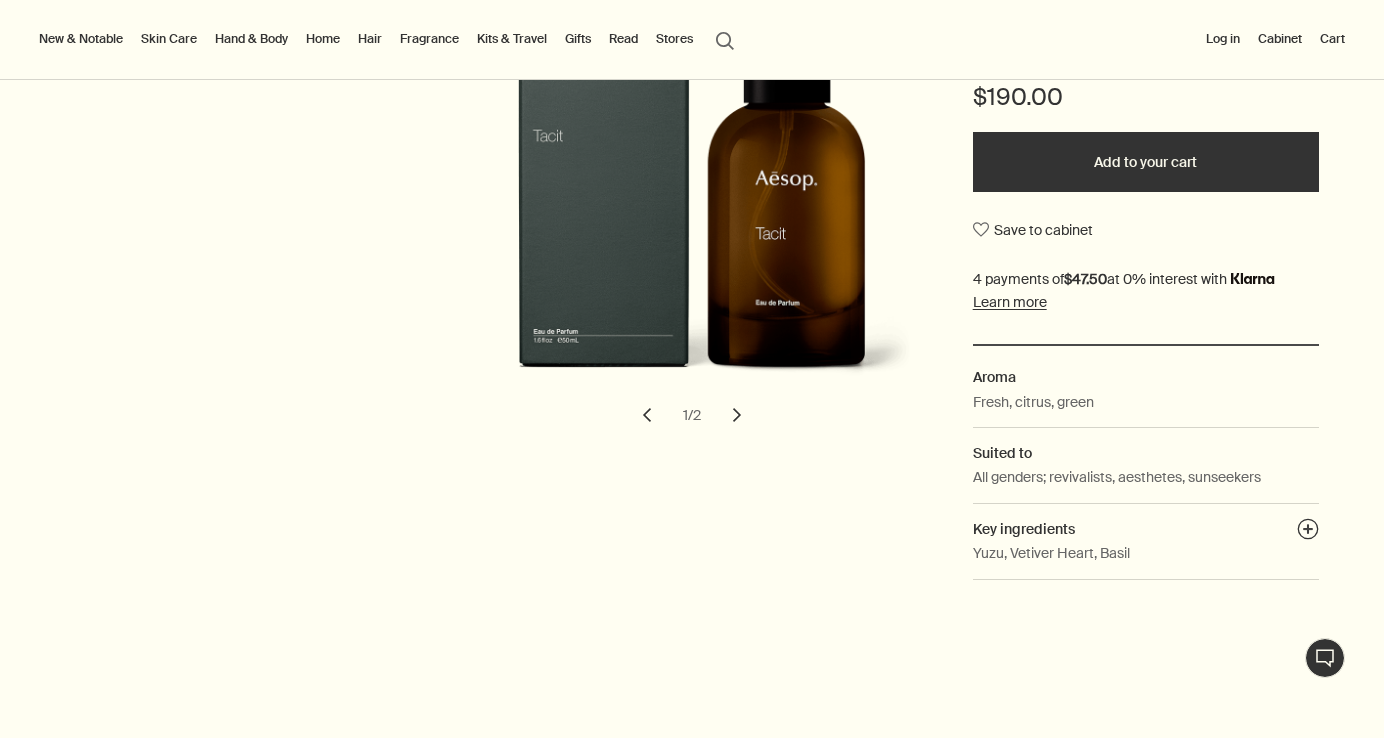 click on "chevron" at bounding box center (737, 415) 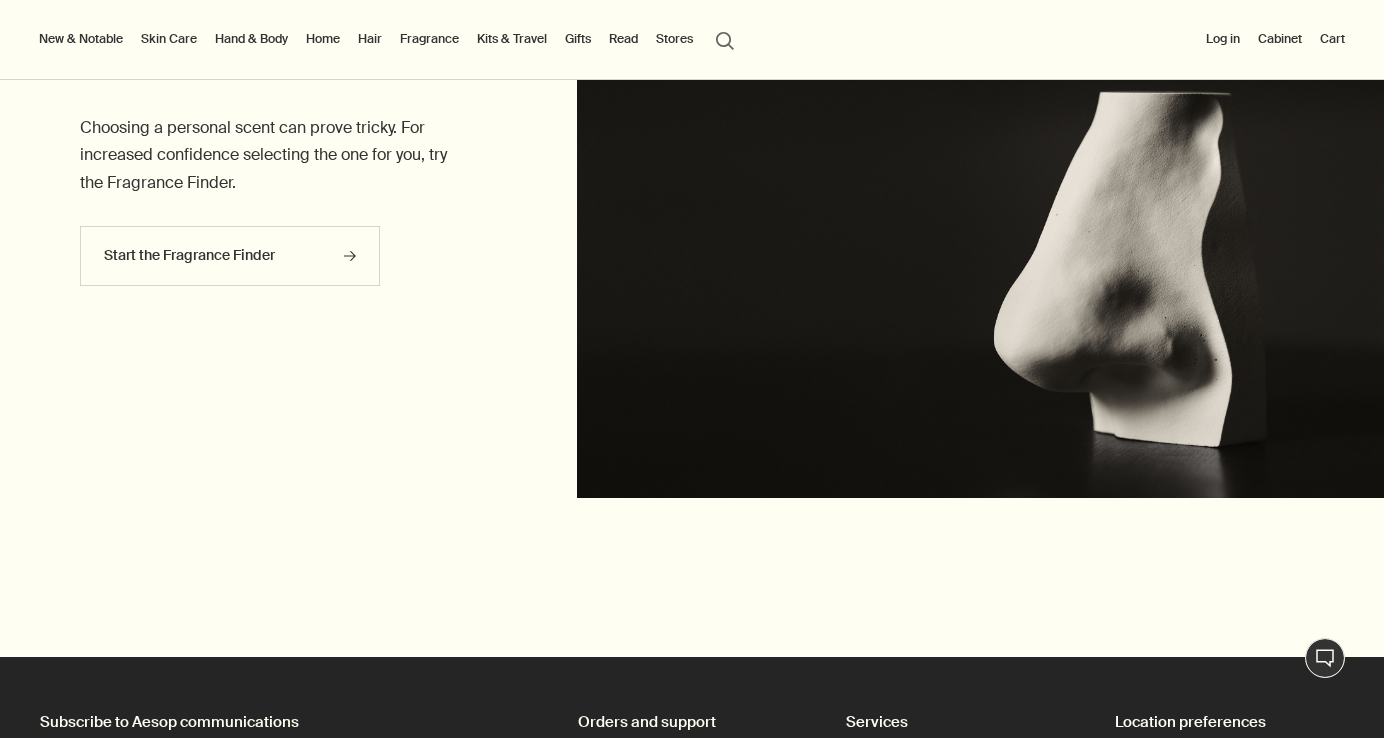 scroll, scrollTop: 2793, scrollLeft: 0, axis: vertical 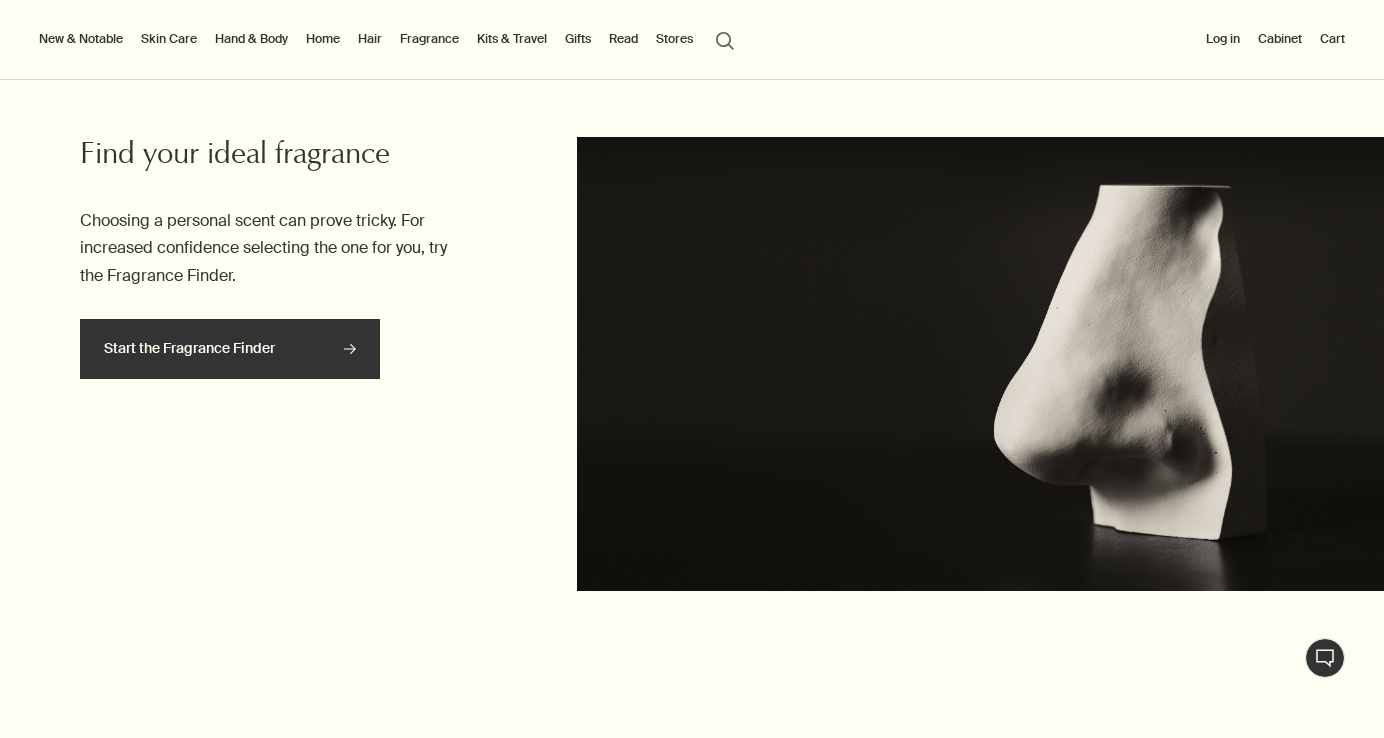 click on "Start the Fragrance Finder   rightArrow" at bounding box center (230, 349) 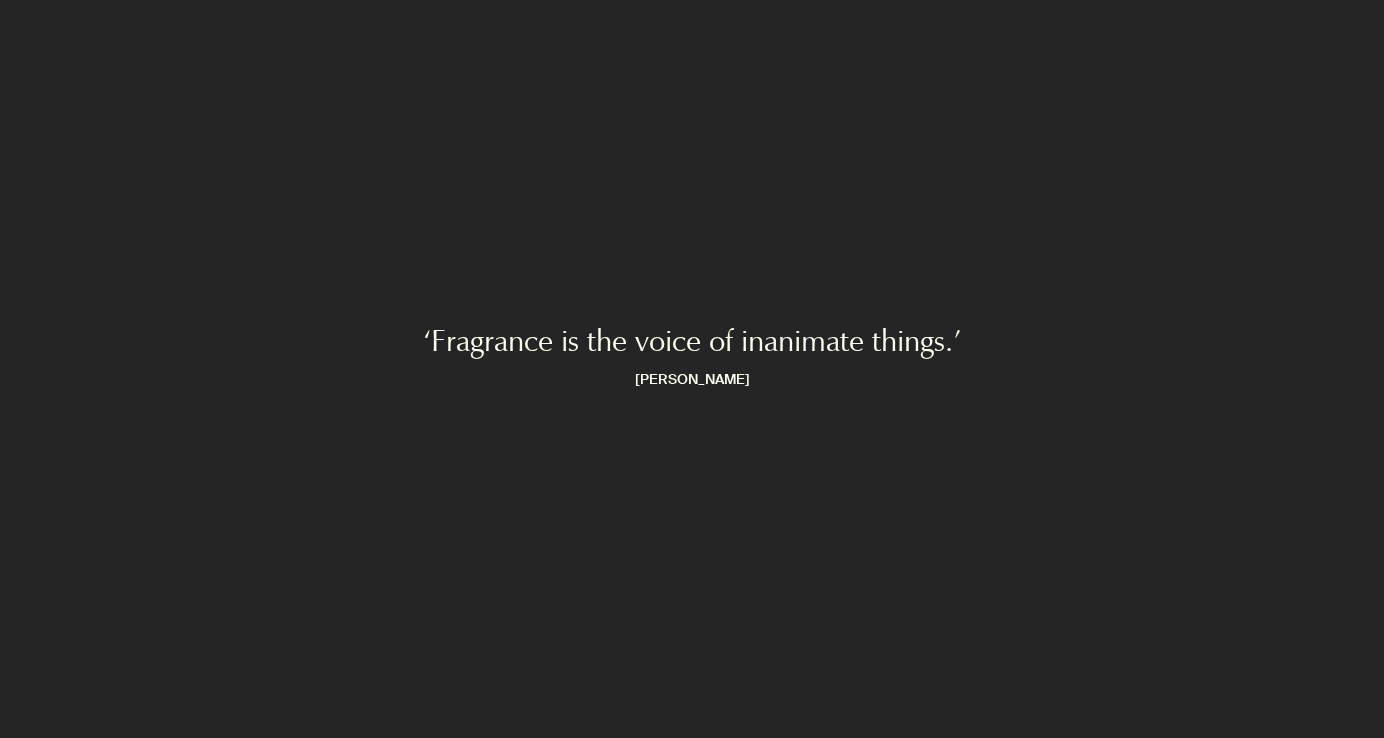 scroll, scrollTop: 0, scrollLeft: 0, axis: both 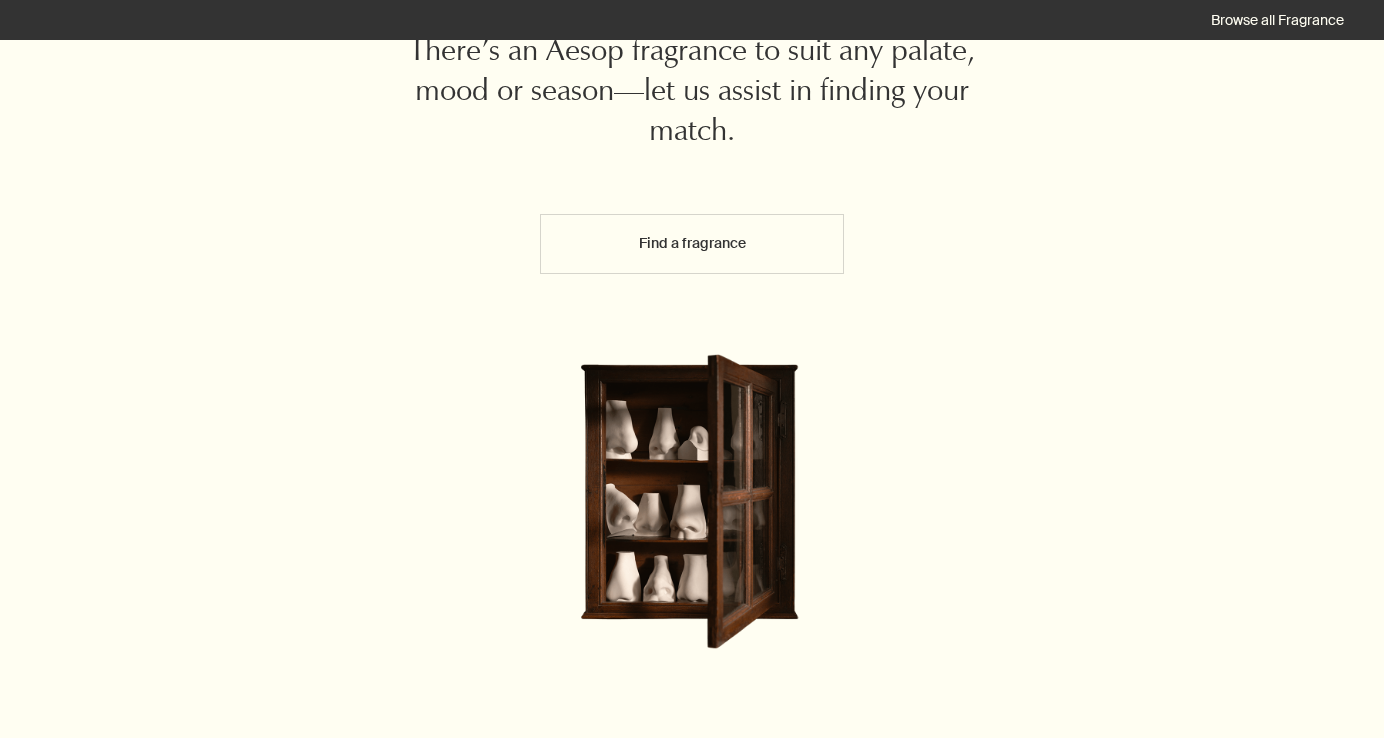 click on "Find a fragrance" at bounding box center (692, 244) 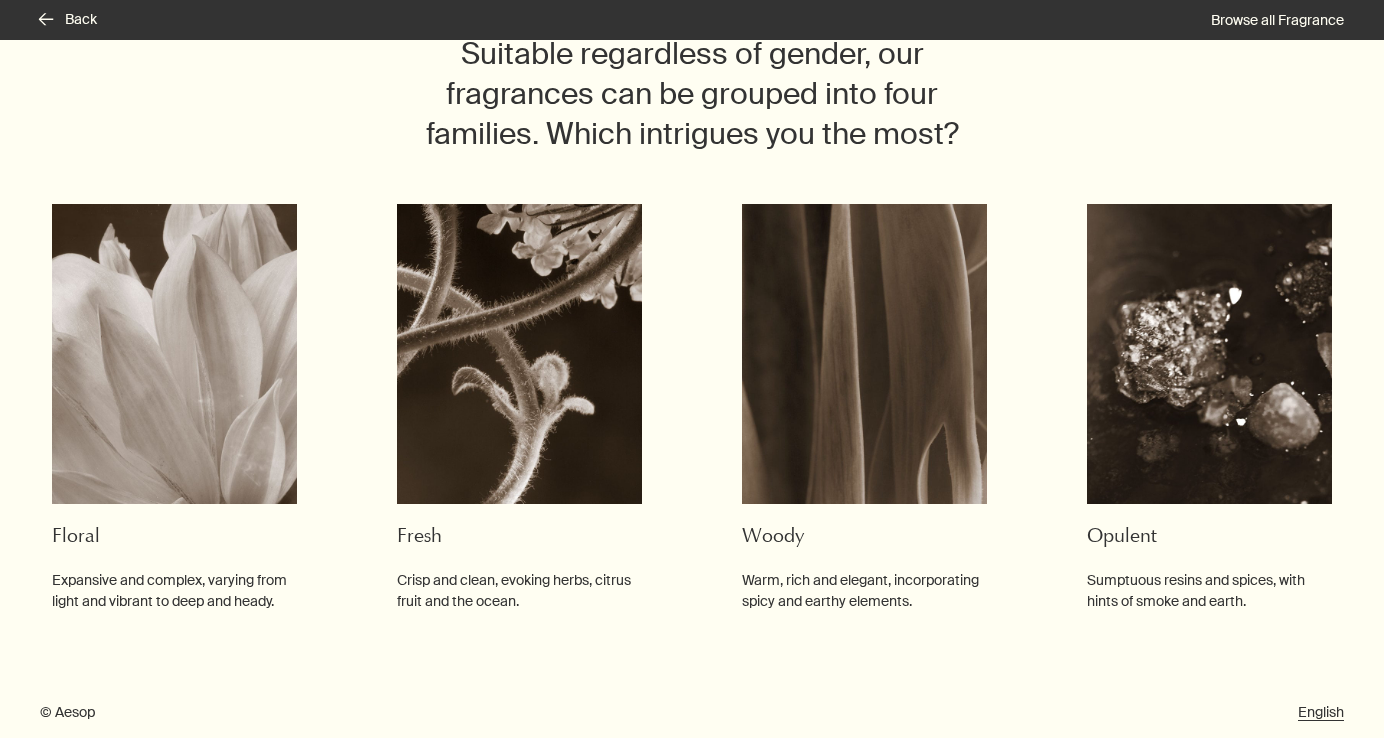 scroll, scrollTop: 161, scrollLeft: 0, axis: vertical 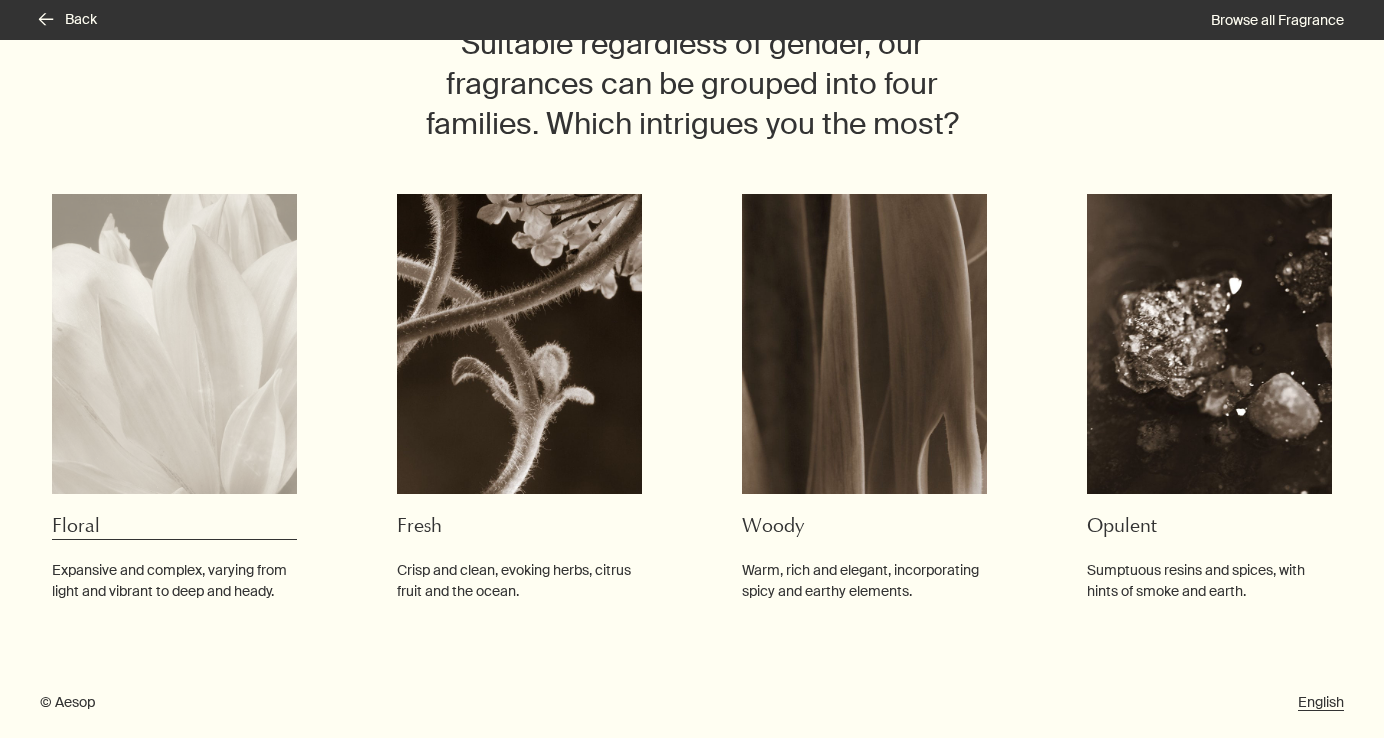 click at bounding box center [174, 344] 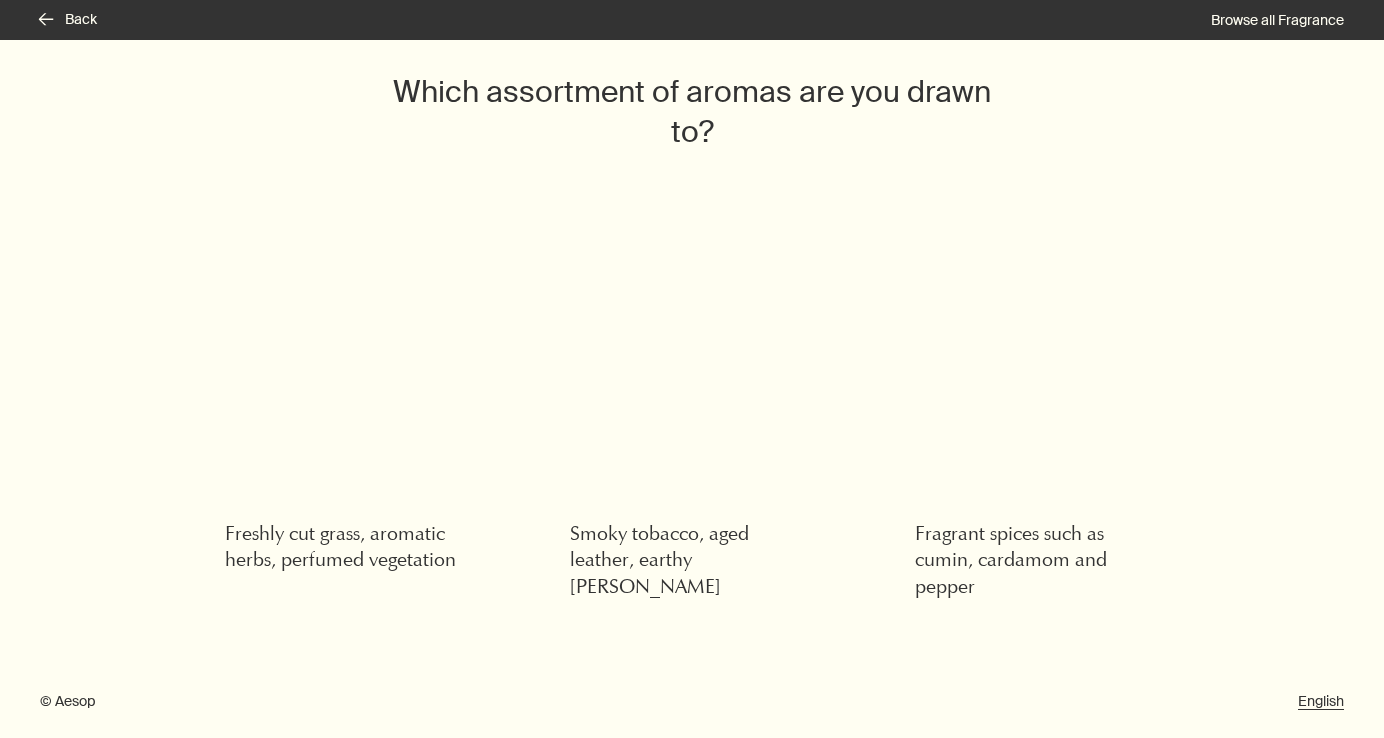 scroll, scrollTop: 112, scrollLeft: 0, axis: vertical 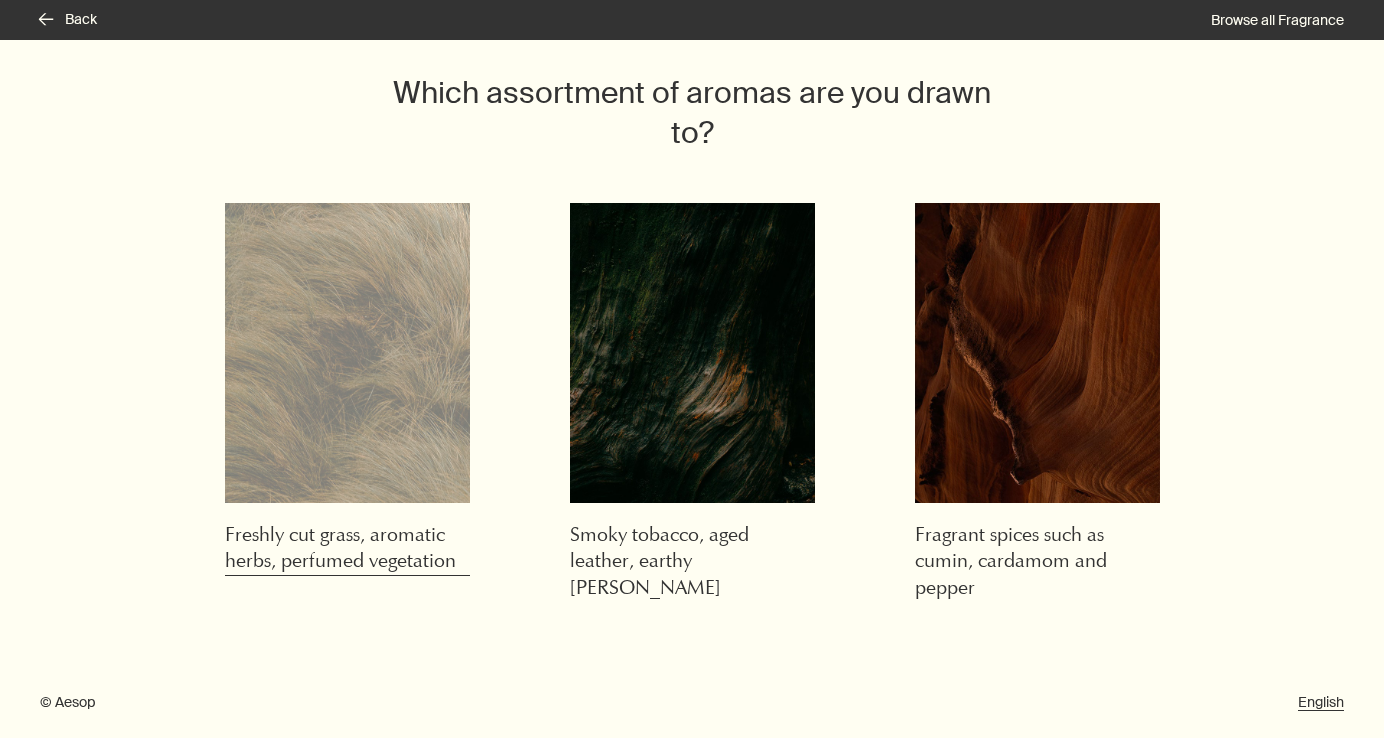 click at bounding box center (347, 353) 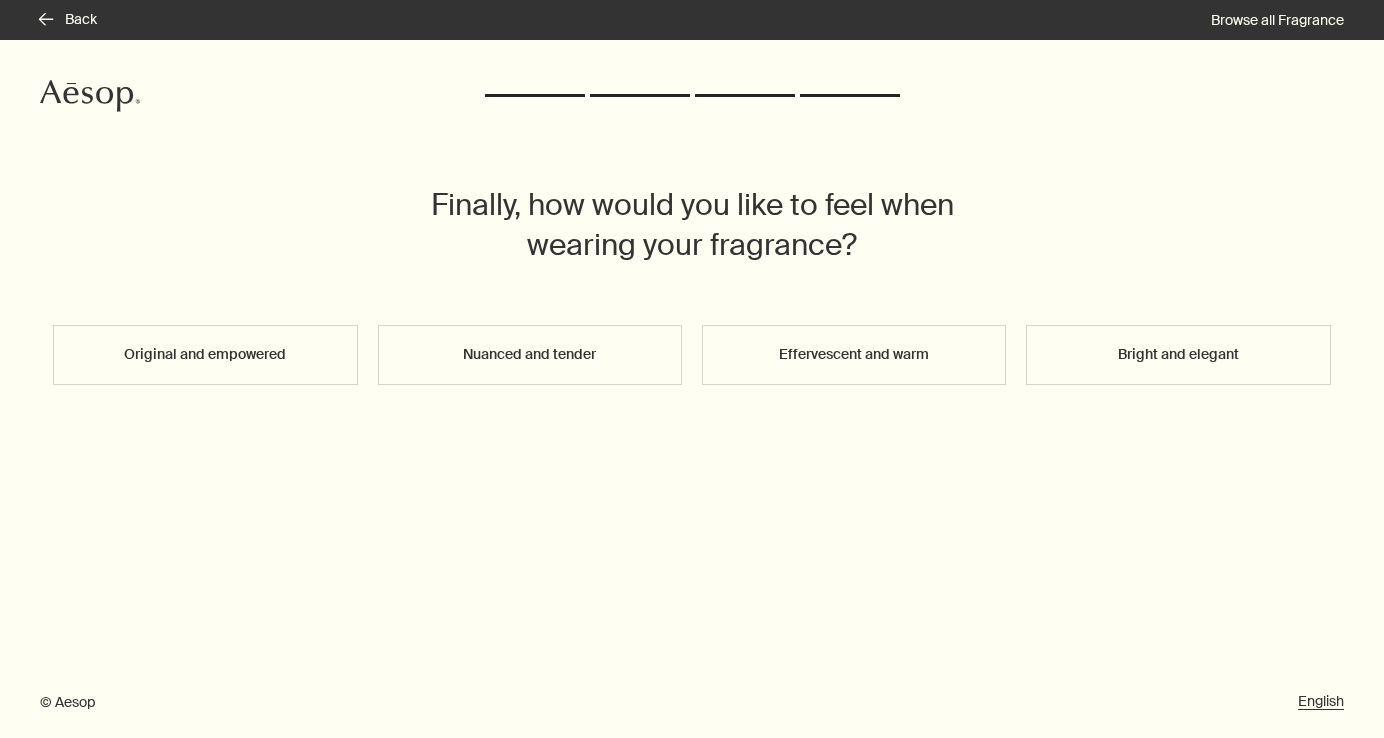 click on "Bright and elegant" at bounding box center [1178, 355] 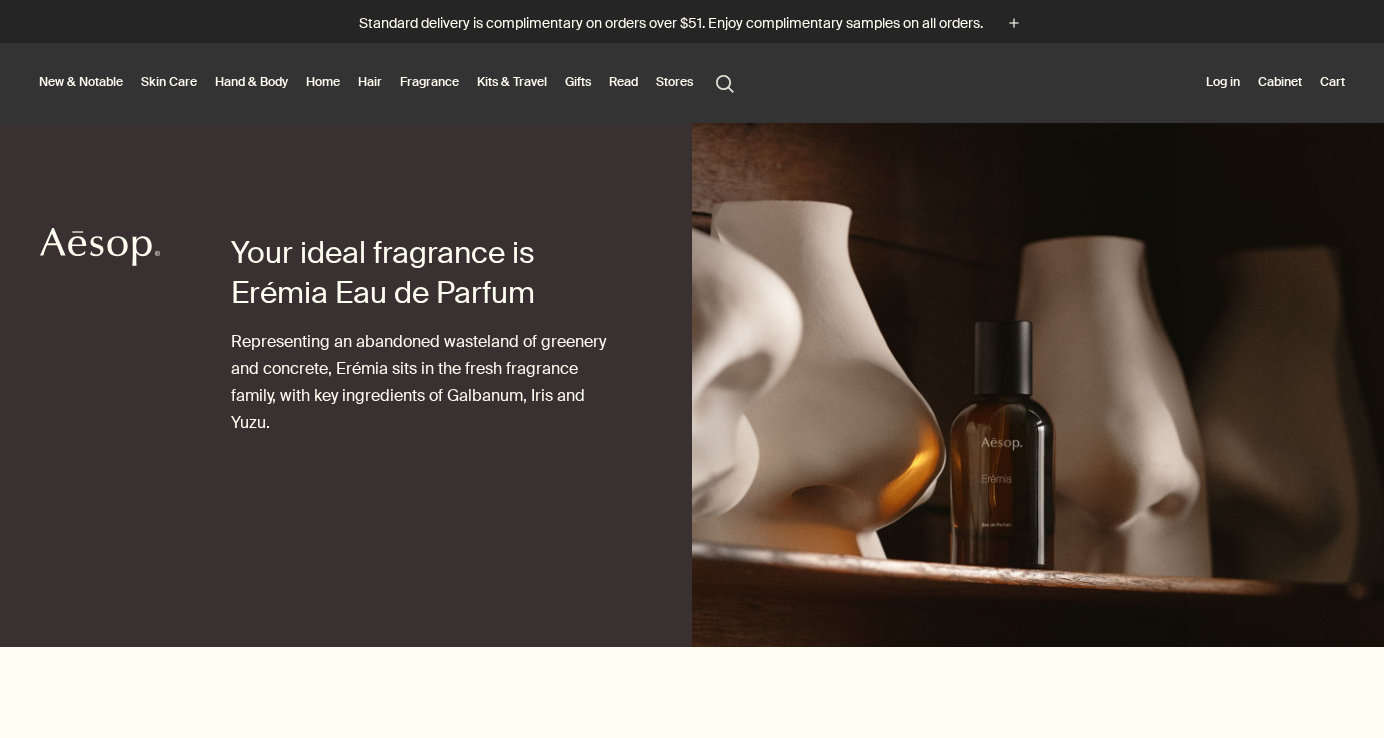 scroll, scrollTop: 0, scrollLeft: 0, axis: both 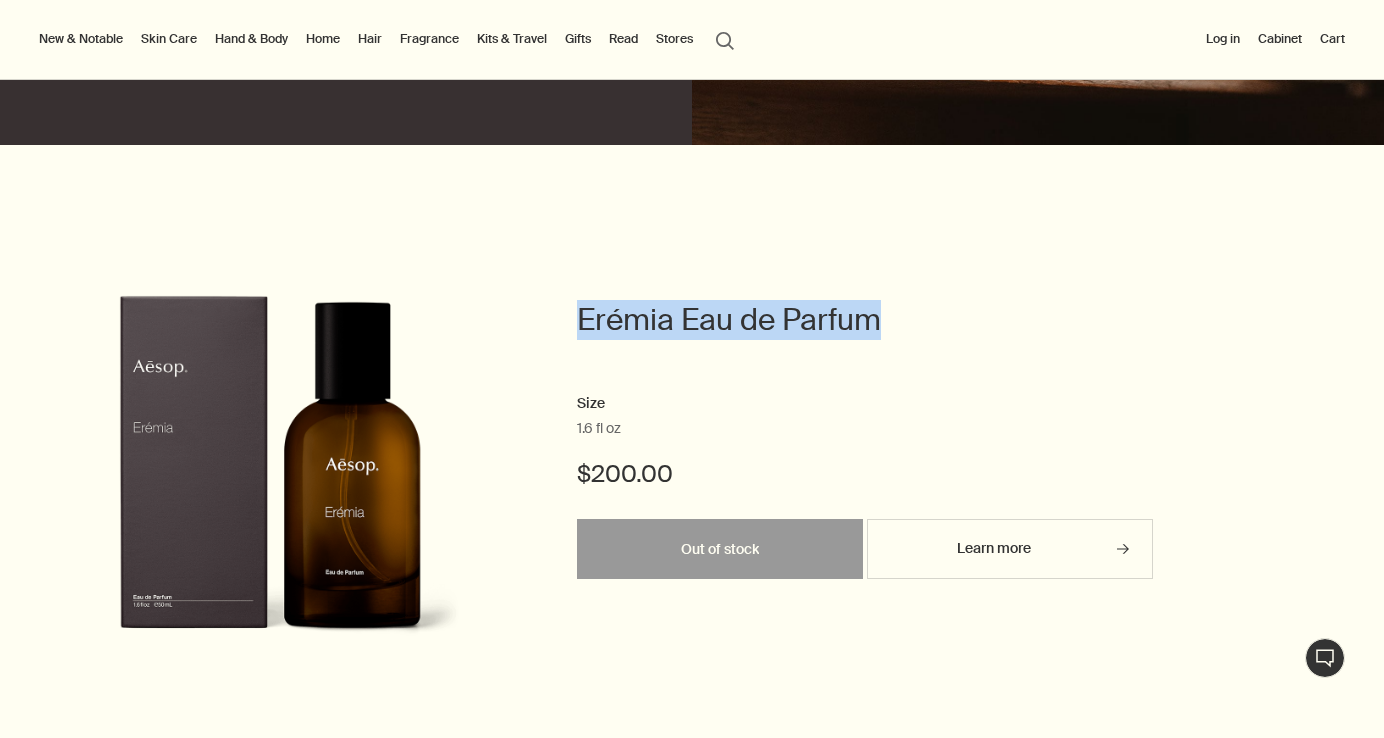 drag, startPoint x: 891, startPoint y: 314, endPoint x: 578, endPoint y: 298, distance: 313.4087 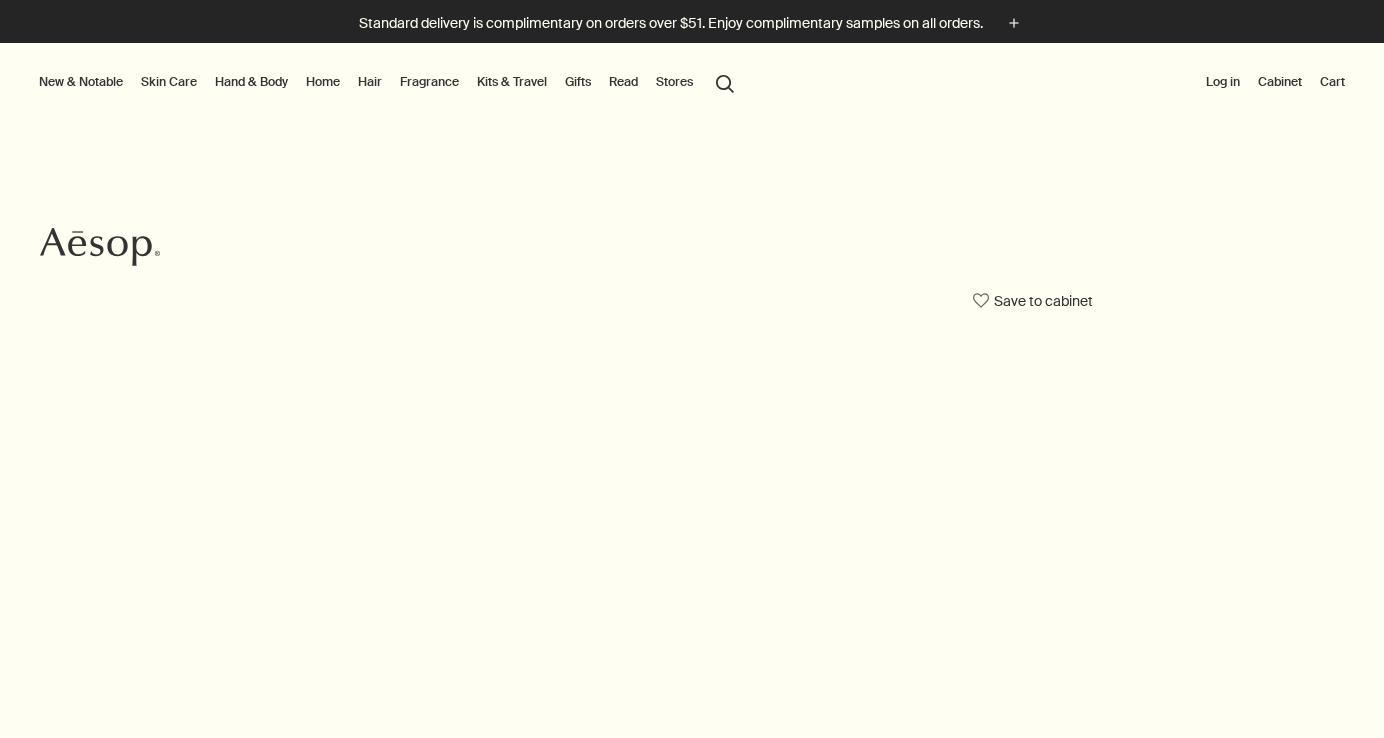 scroll, scrollTop: 0, scrollLeft: 0, axis: both 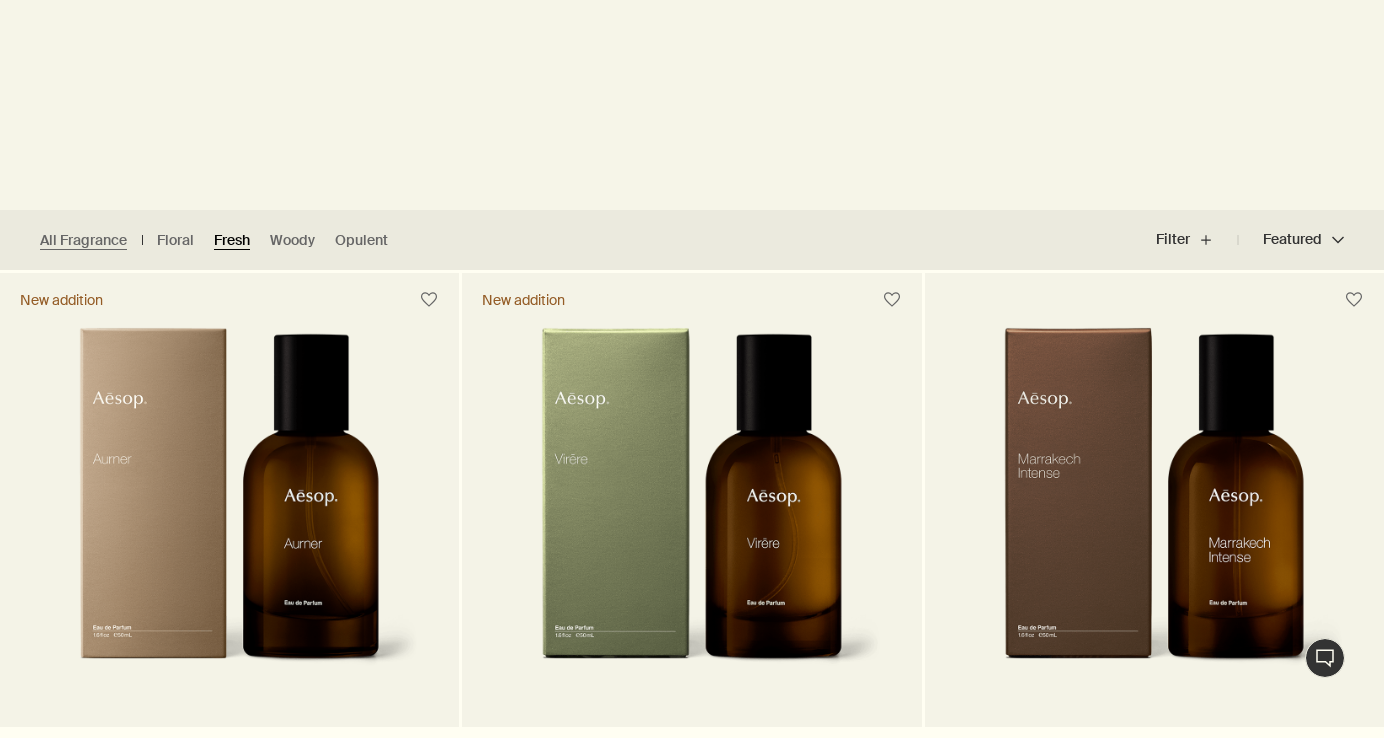 click on "Fresh" at bounding box center [232, 240] 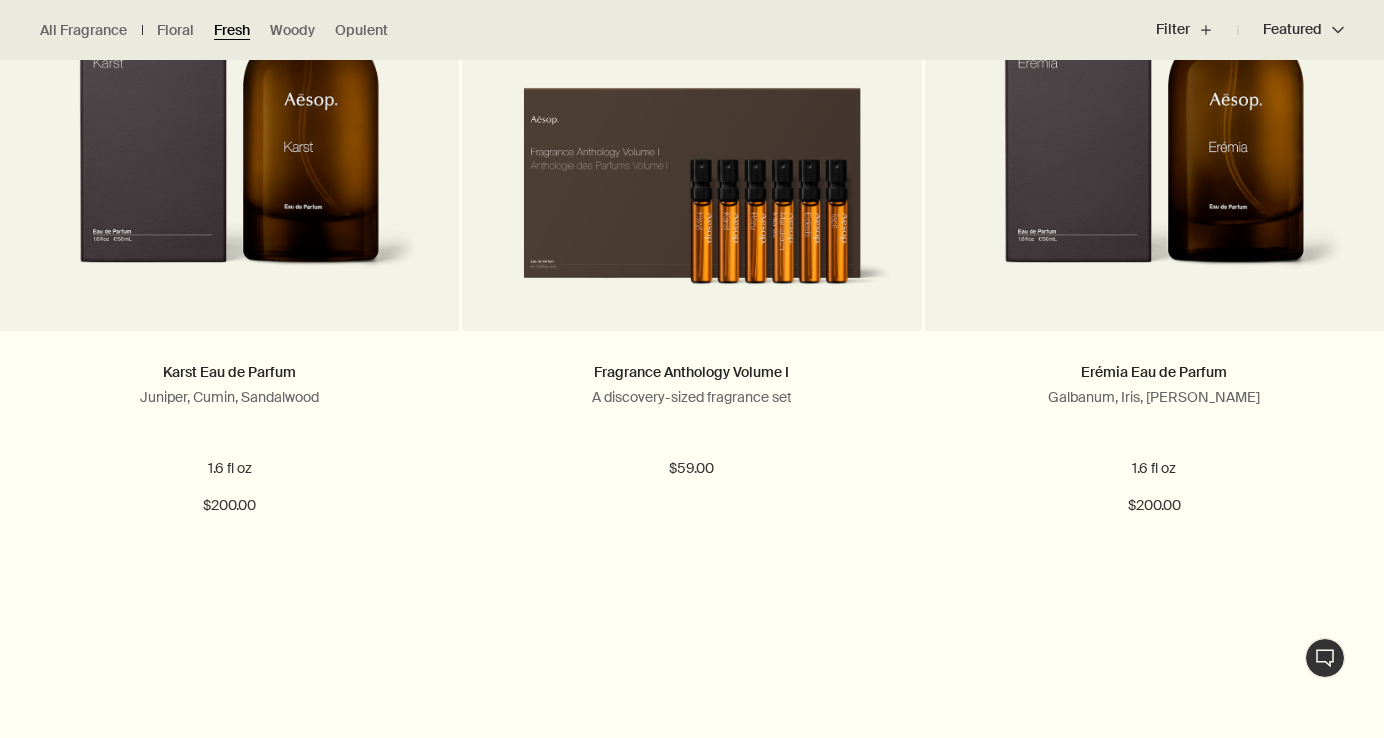 scroll, scrollTop: 2084, scrollLeft: 0, axis: vertical 